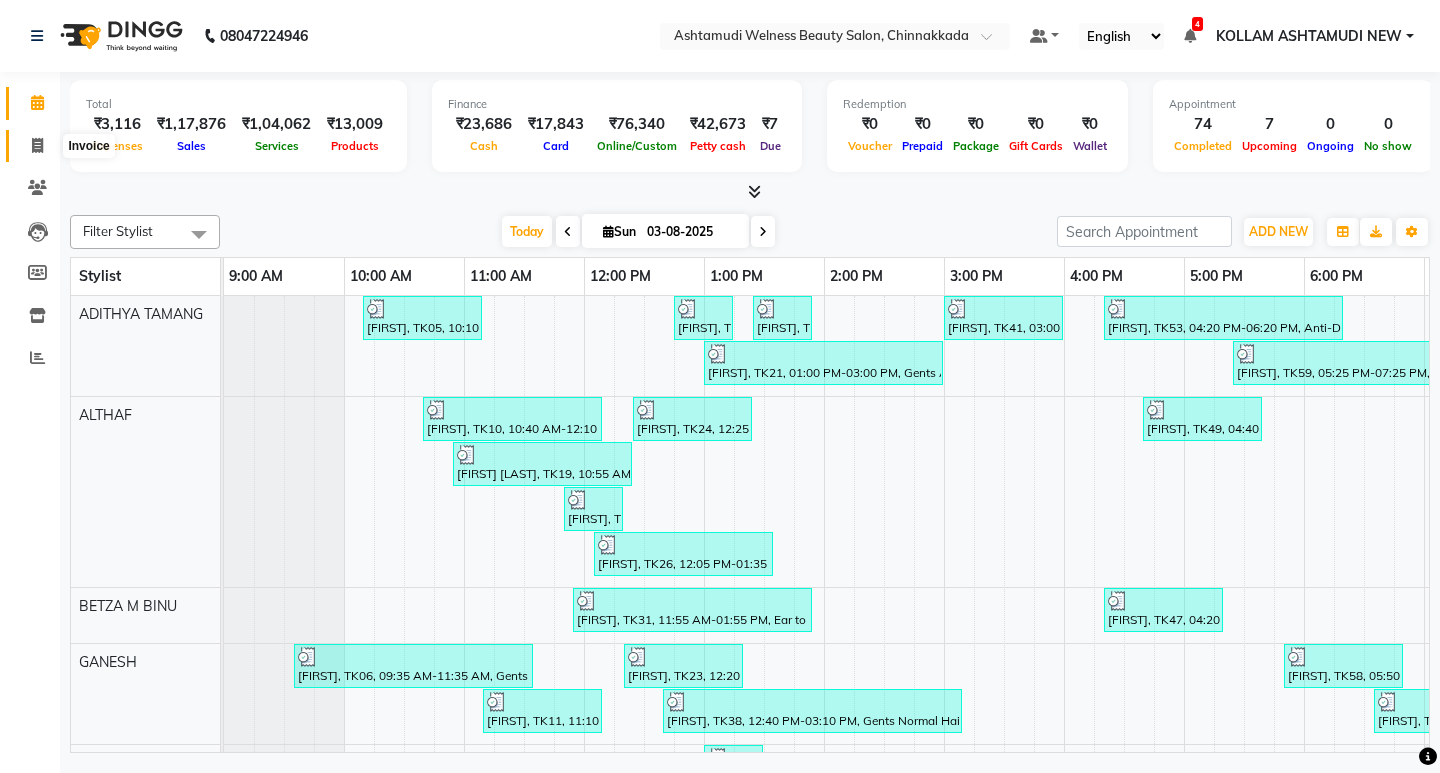 scroll, scrollTop: 0, scrollLeft: 0, axis: both 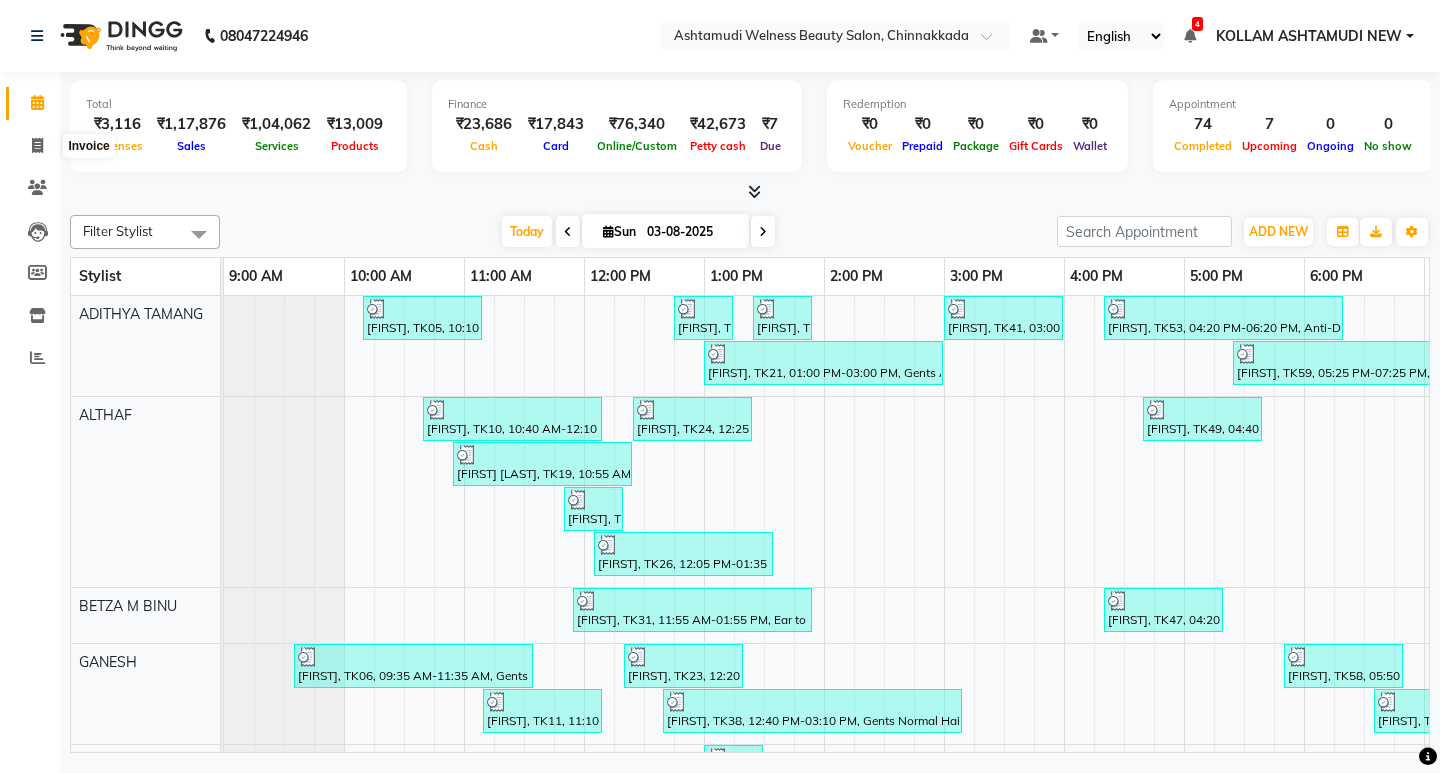 select on "service" 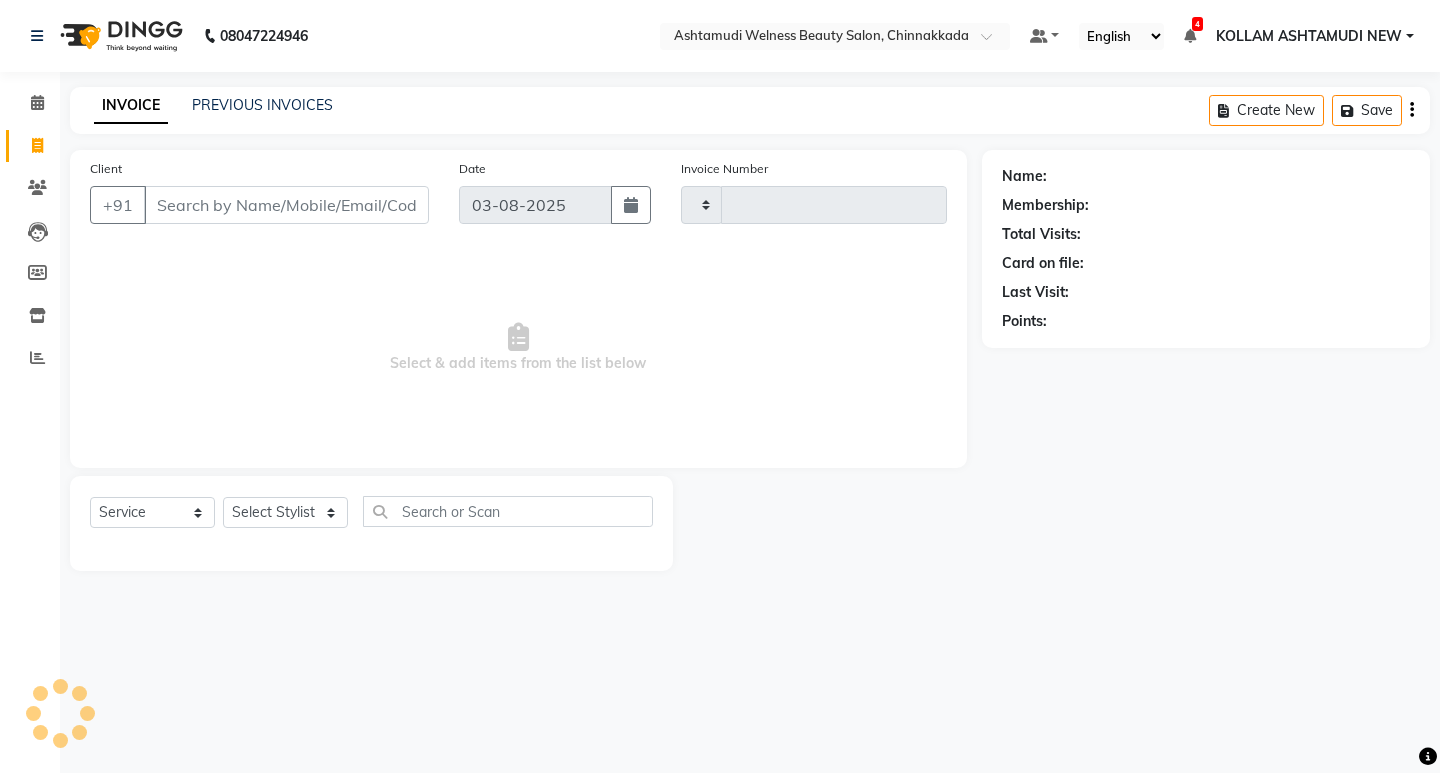click on "Client" at bounding box center [286, 205] 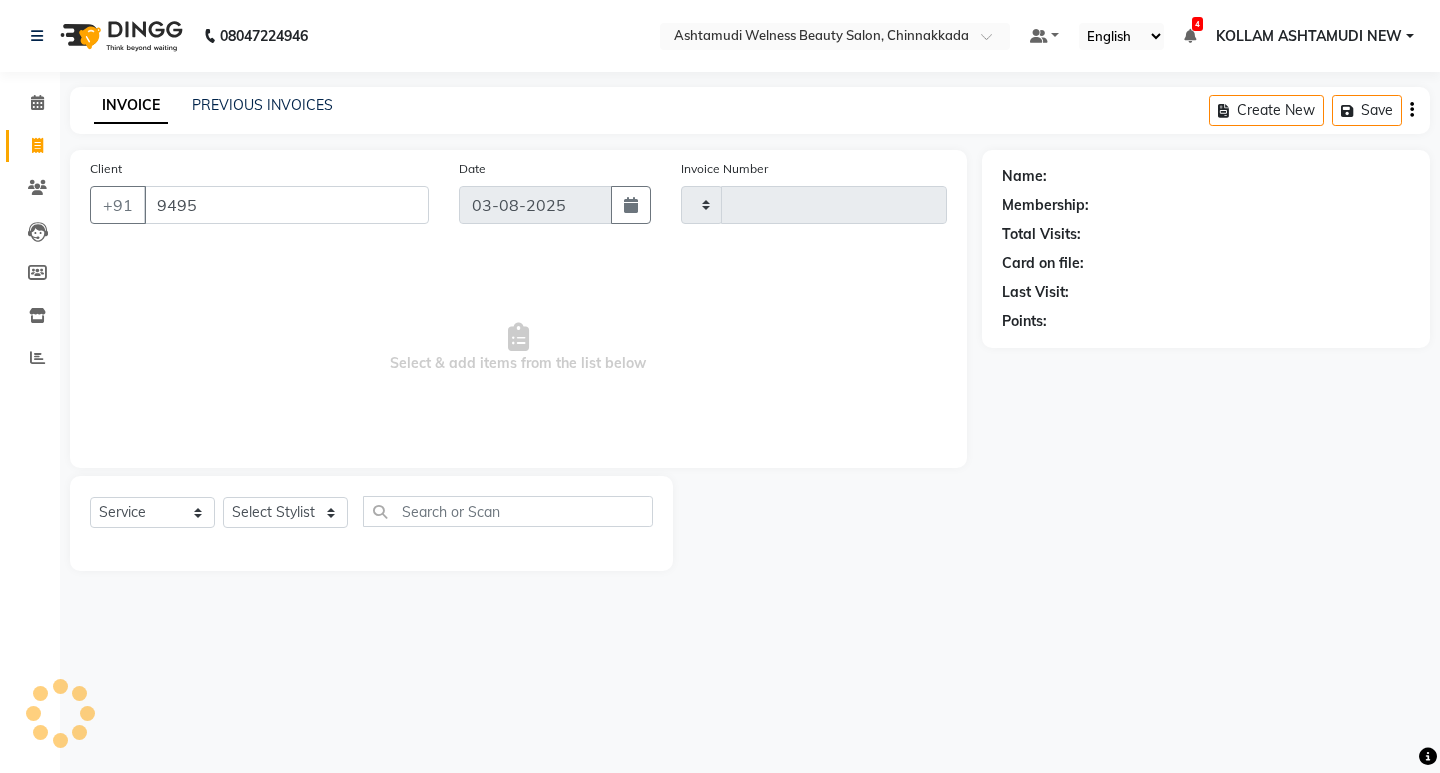 type on "94950" 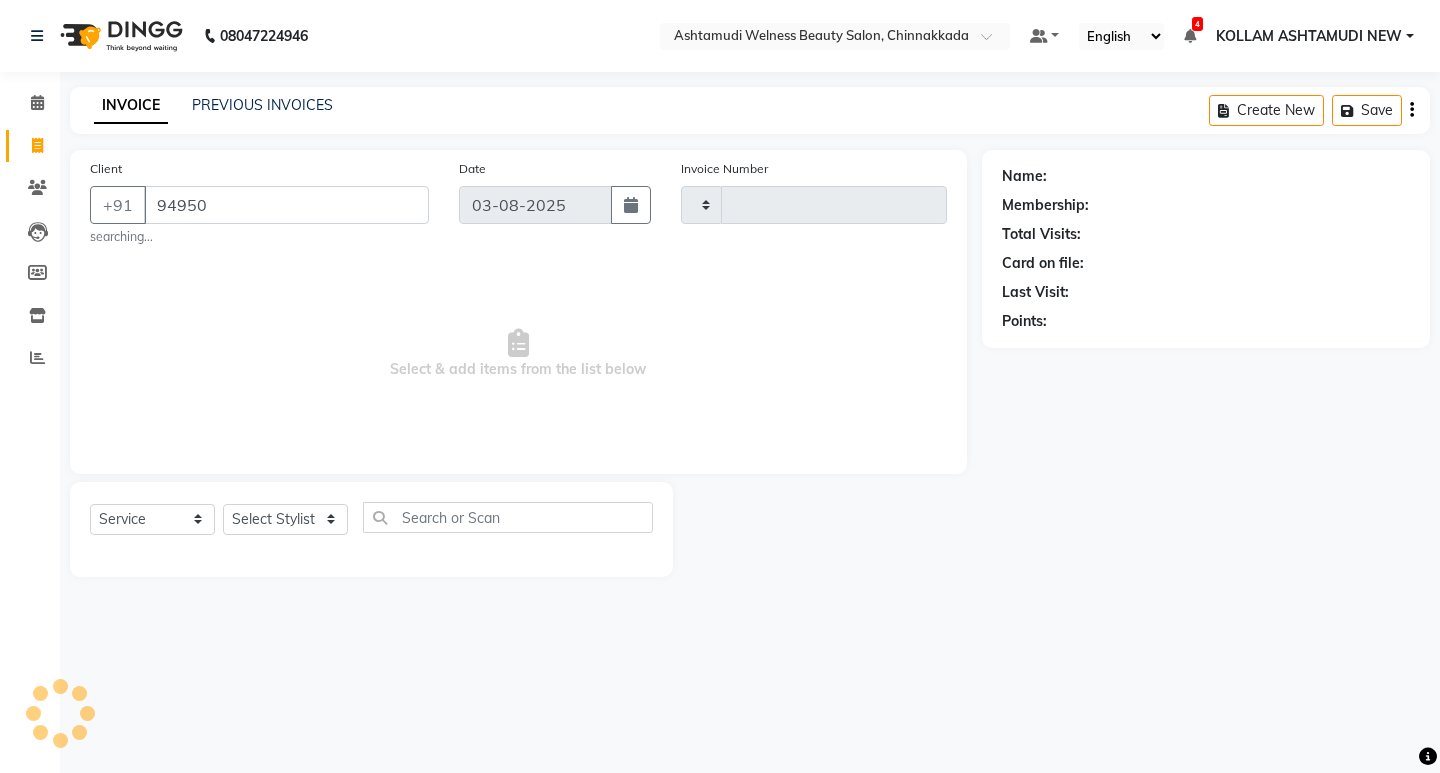 type on "5753" 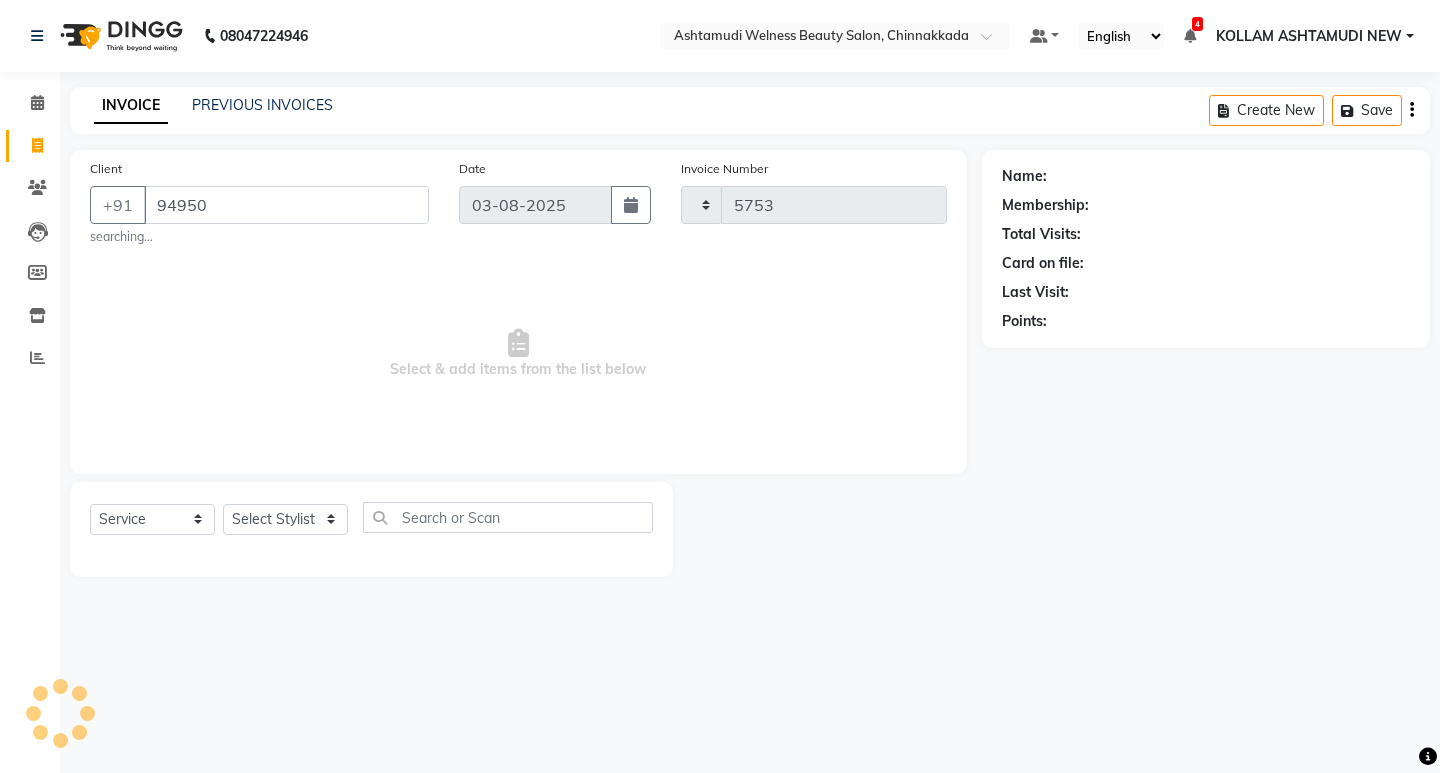 select on "4529" 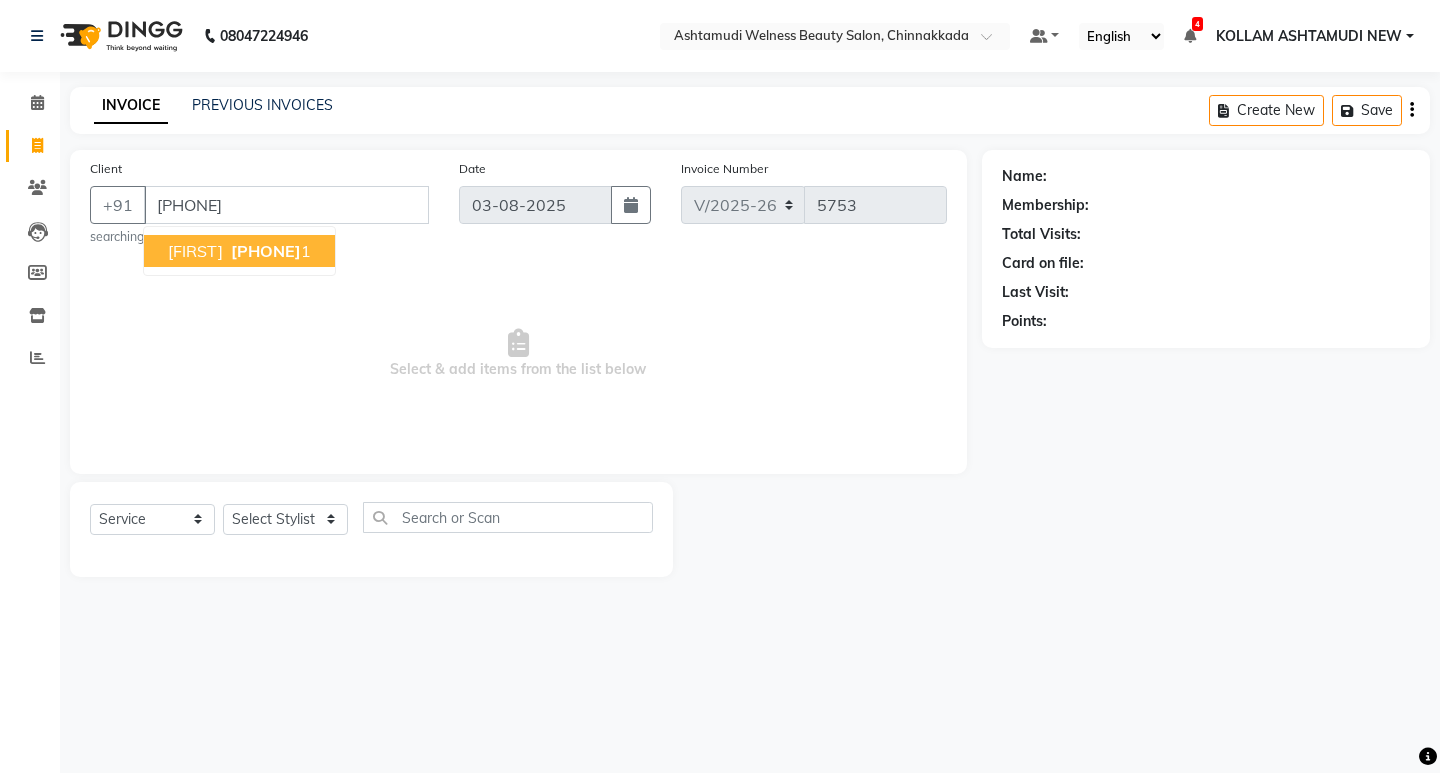 type on "[PHONE]" 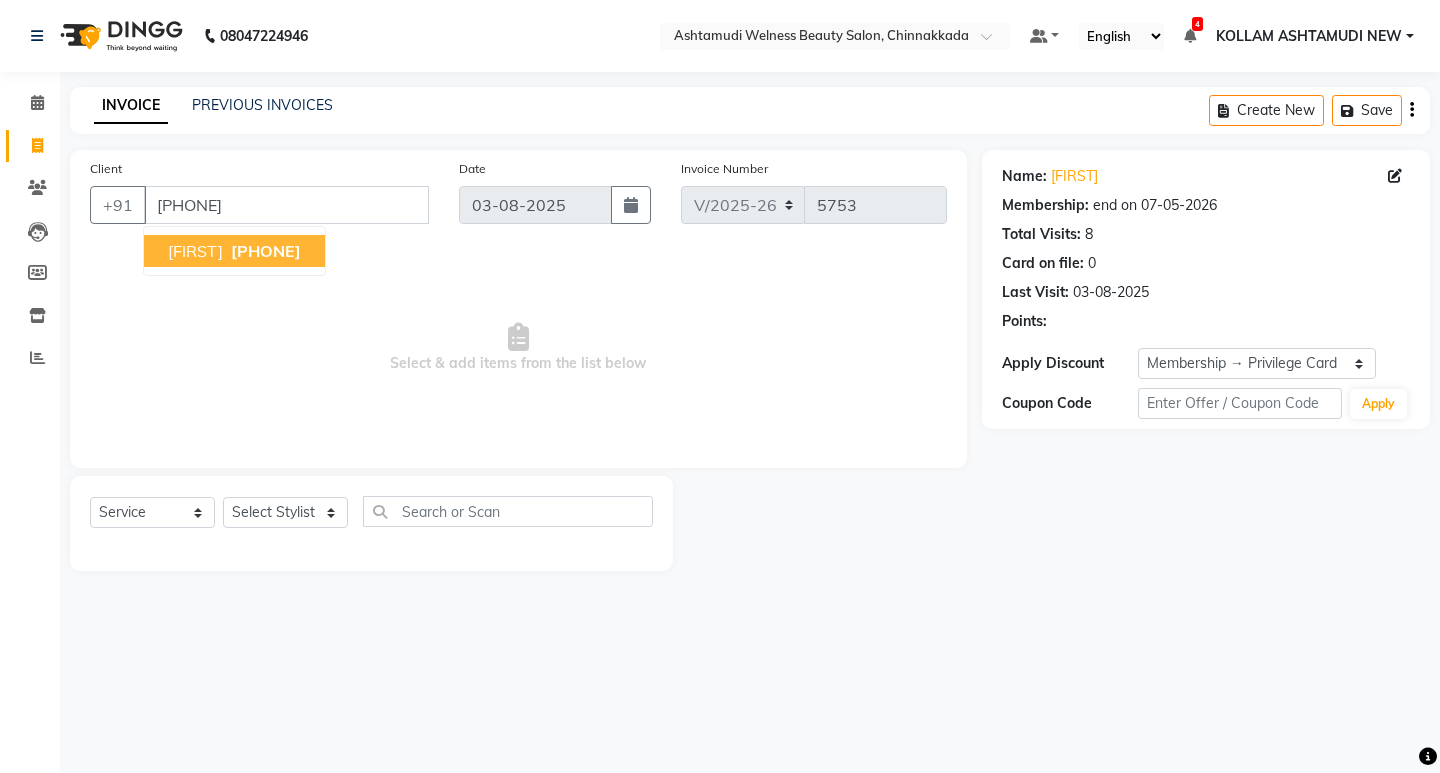 click on "[PHONE]" at bounding box center (266, 251) 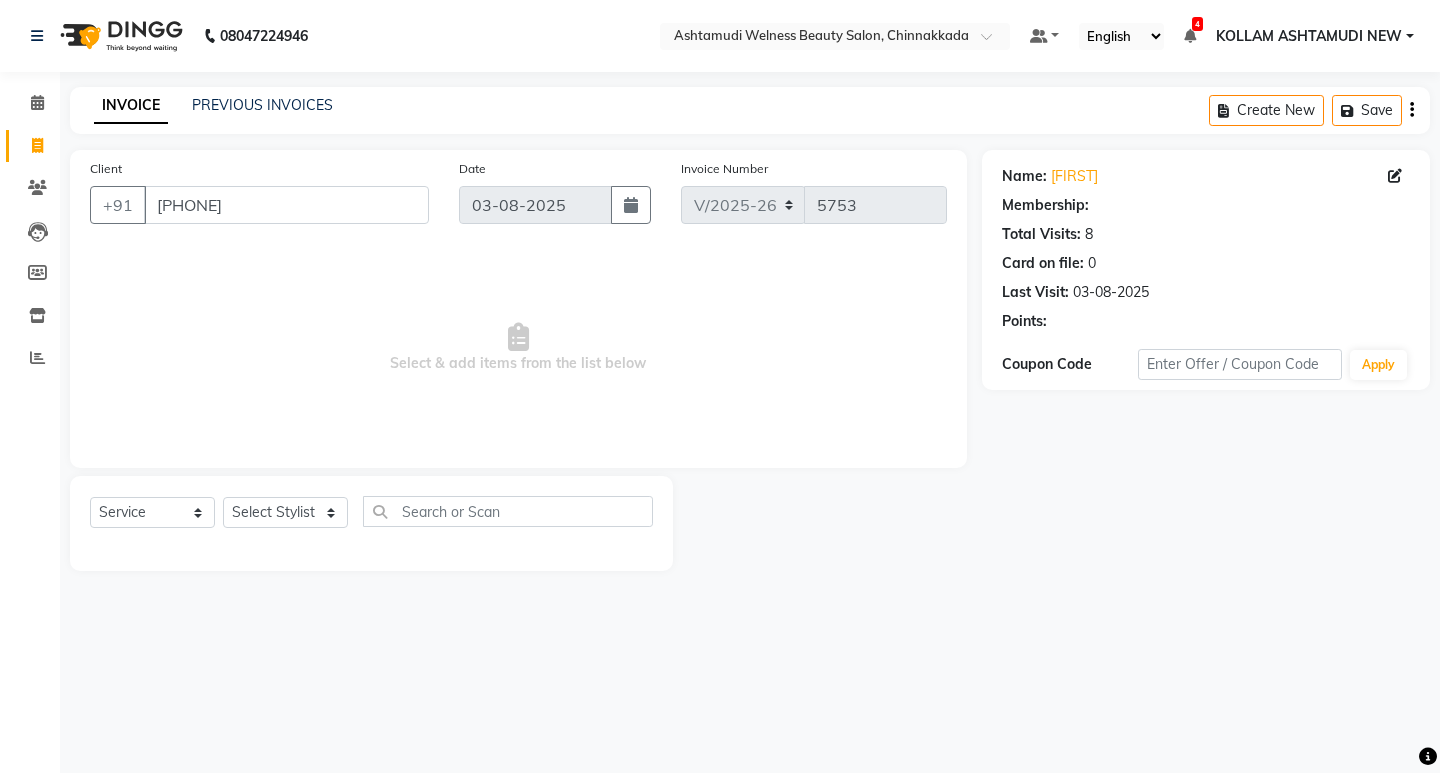 select on "2: Object" 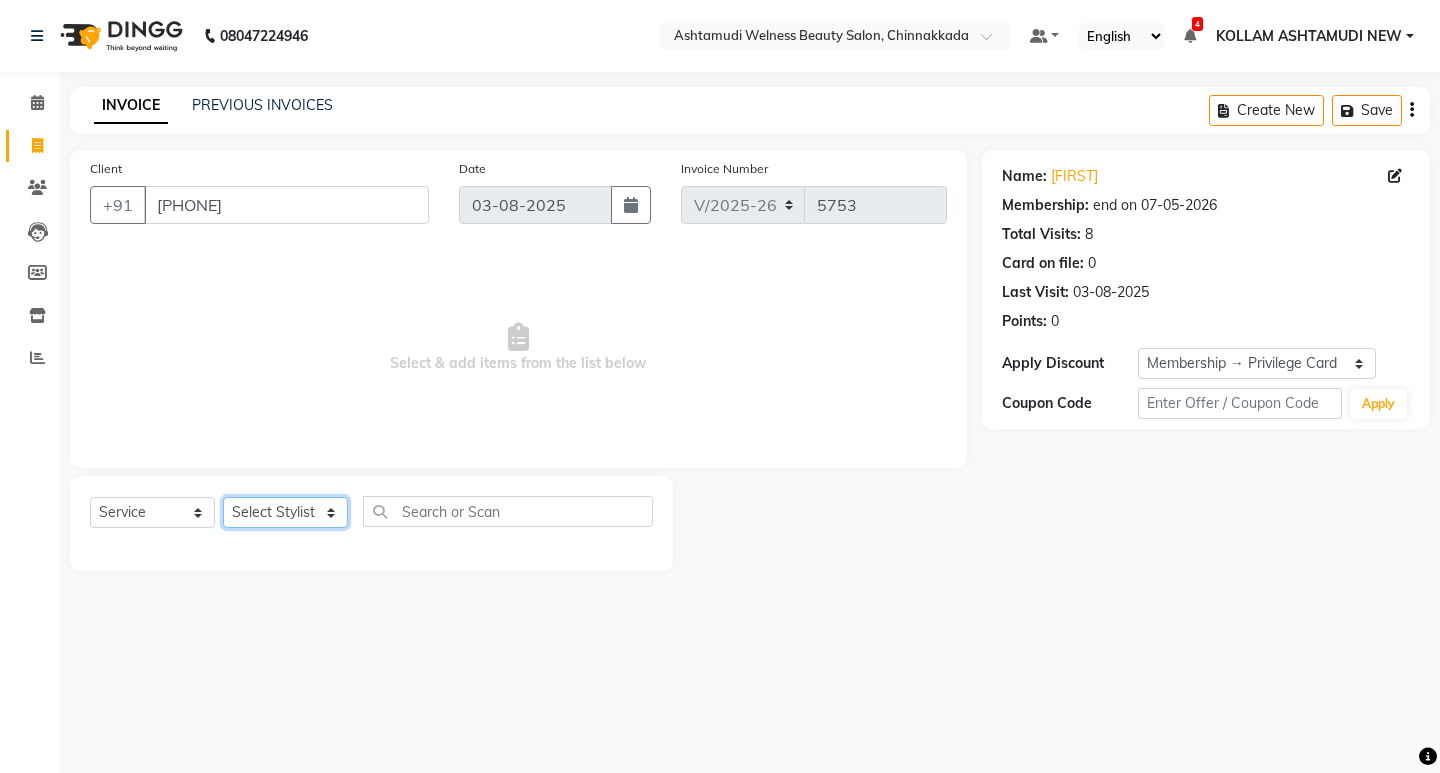 click on "Select Stylist [FIRST] [LAST] Admin [FIRST] [FIRST] [FIRST] [FIRST] [FIRST] [FIRST] [FIRST] [FIRST] [FIRST] [FIRST] [FIRST] [FIRST] [FIRST] [FIRST] [FIRST] [FIRST] [FIRST] [FIRST] [FIRST] [FIRST] [FIRST] [FIRST] [FIRST] [FIRST] [FIRST] [FIRST] [FIRST] [FIRST] [FIRST] [FIRST] [FIRST] [FIRST] [FIRST] [FIRST] [FIRST] [FIRST] [FIRST]" 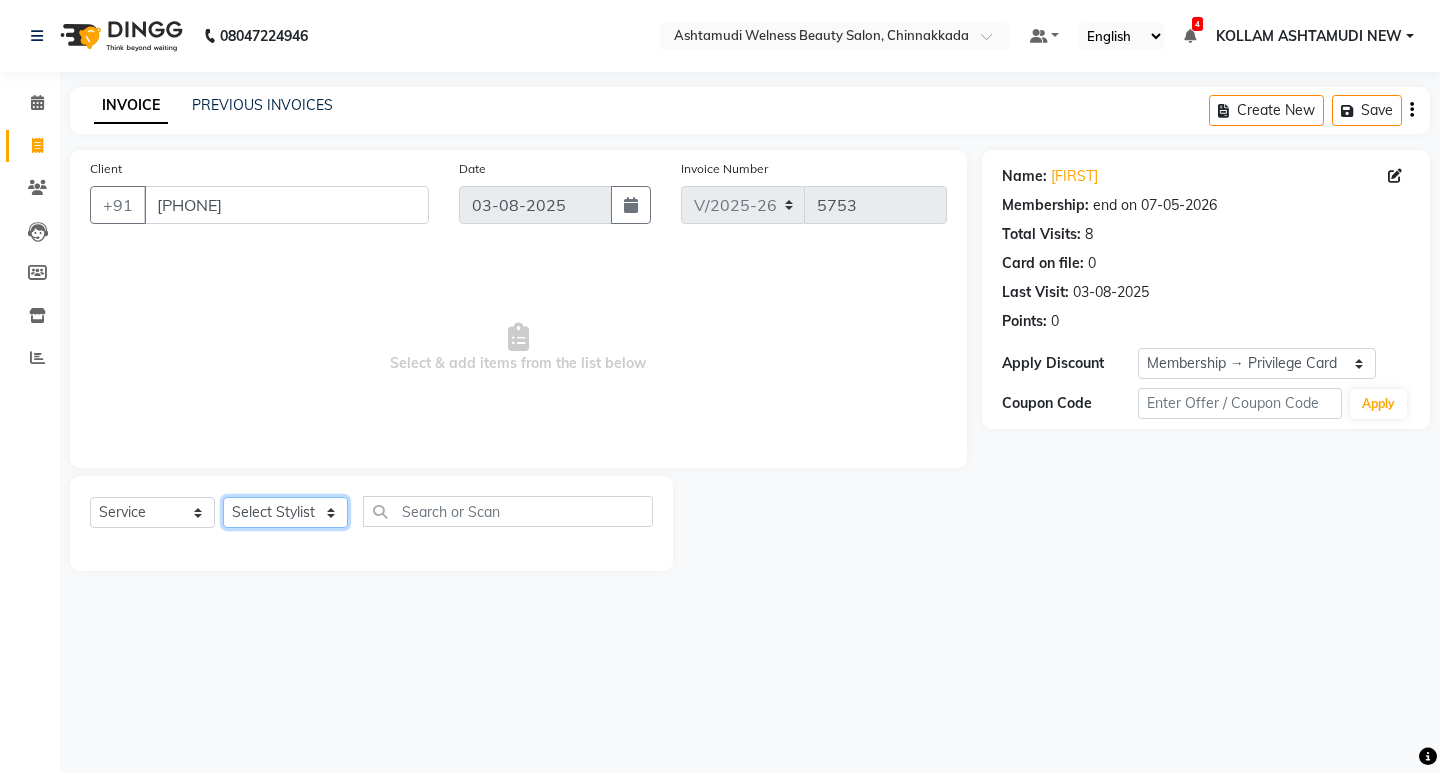 select on "25969" 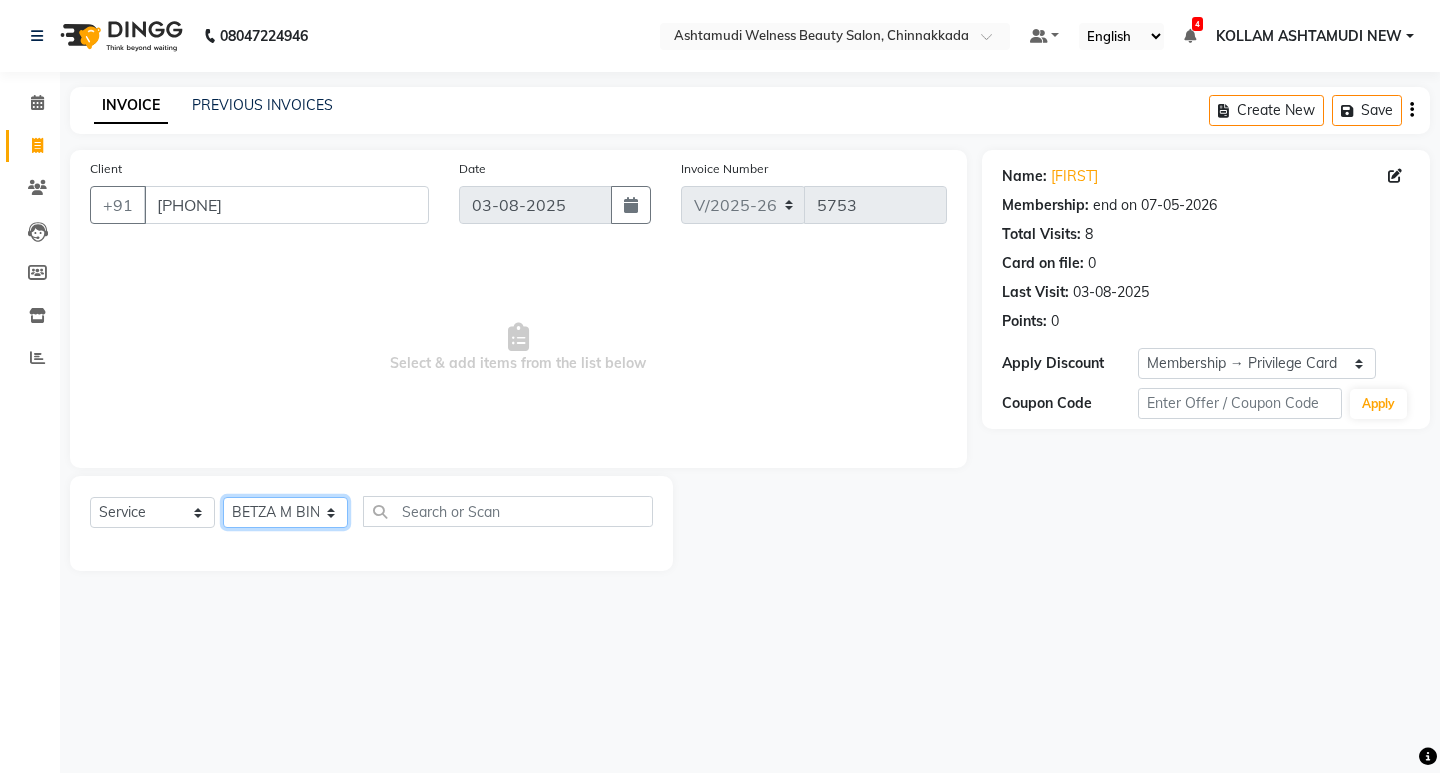 click on "Select Stylist [FIRST] [LAST] Admin [FIRST] [FIRST] [FIRST] [FIRST] [FIRST] [FIRST] [FIRST] [FIRST] [FIRST] [FIRST] [FIRST] [FIRST] [FIRST] [FIRST] [FIRST] [FIRST] [FIRST] [FIRST] [FIRST] [FIRST] [FIRST] [FIRST] [FIRST] [FIRST] [FIRST] [FIRST] [FIRST] [FIRST] [FIRST] [FIRST] [FIRST] [FIRST] [FIRST] [FIRST] [FIRST] [FIRST] [FIRST]" 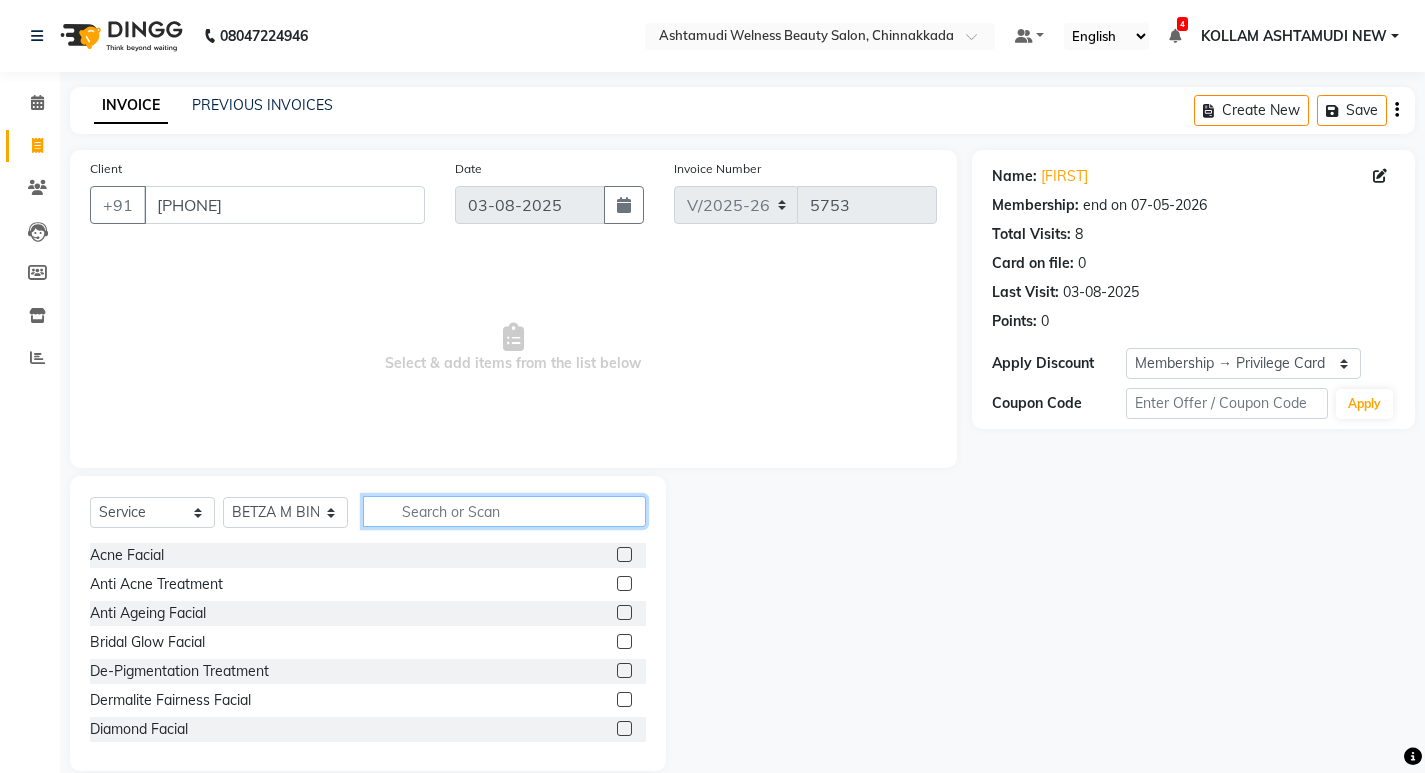 drag, startPoint x: 504, startPoint y: 513, endPoint x: 523, endPoint y: 513, distance: 19 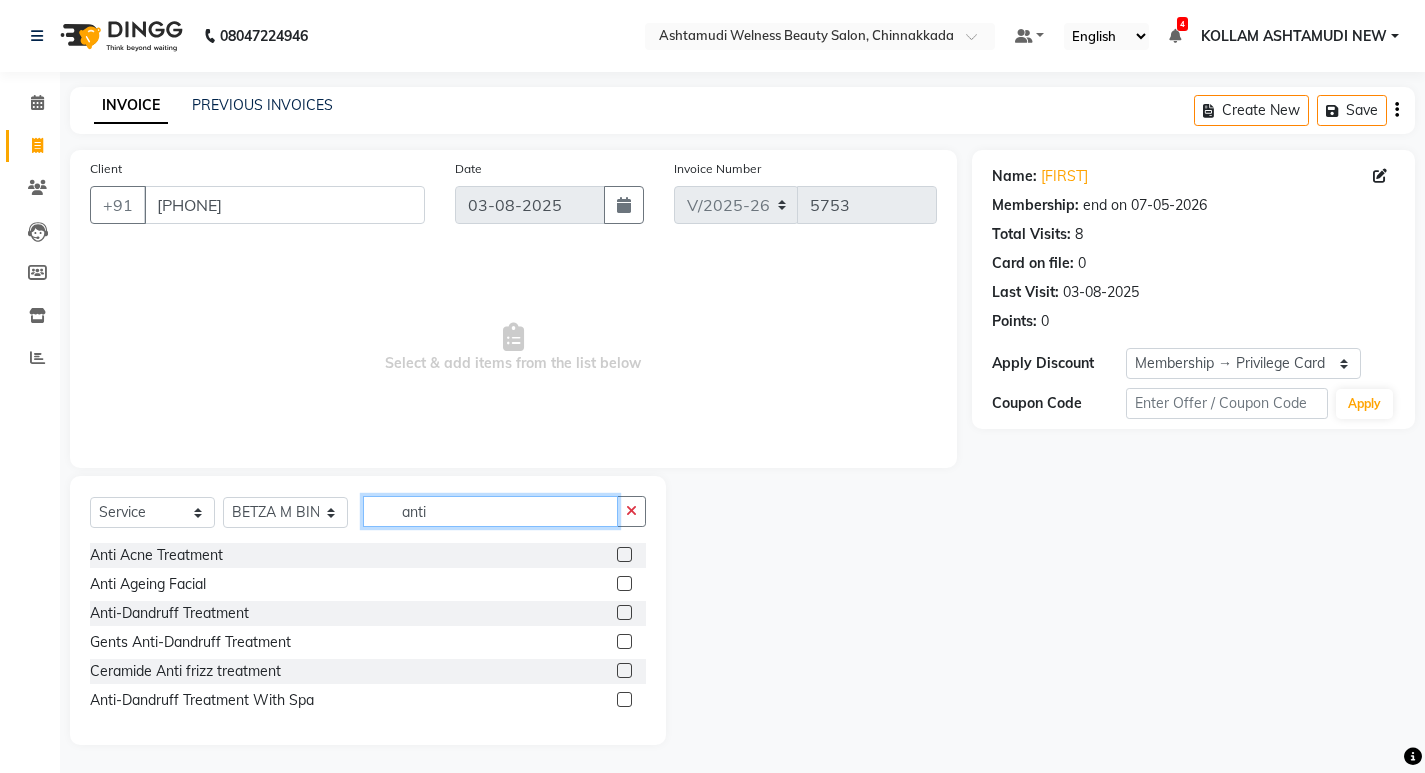 type on "anti" 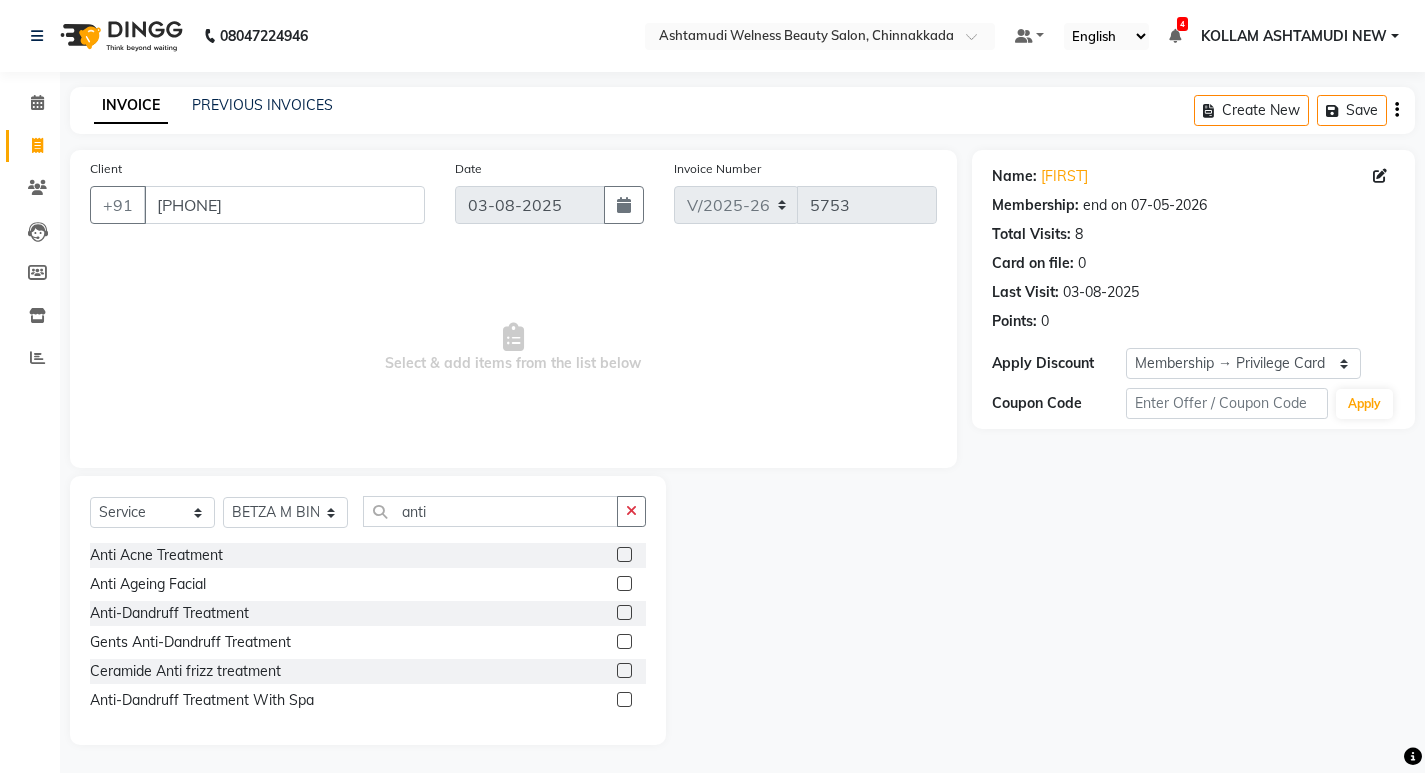click 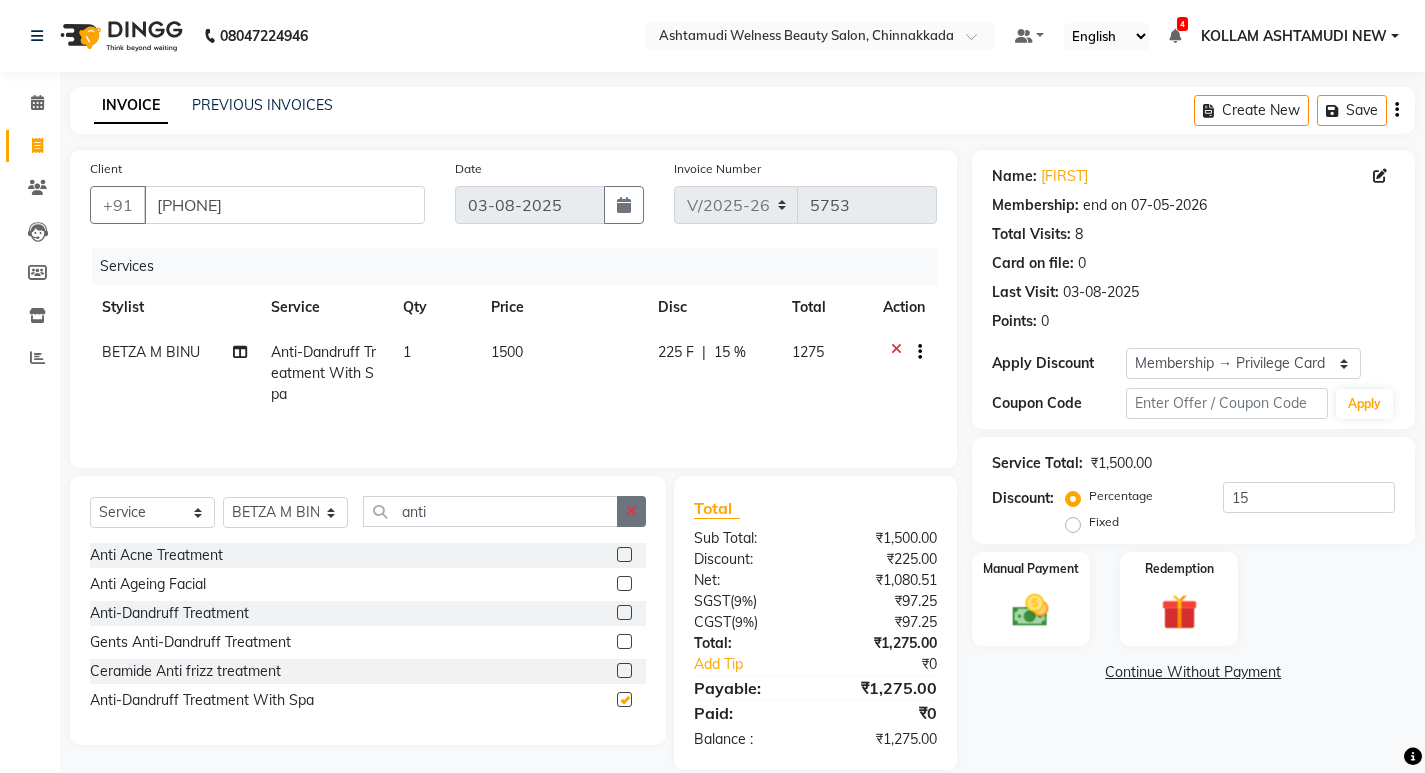 checkbox on "false" 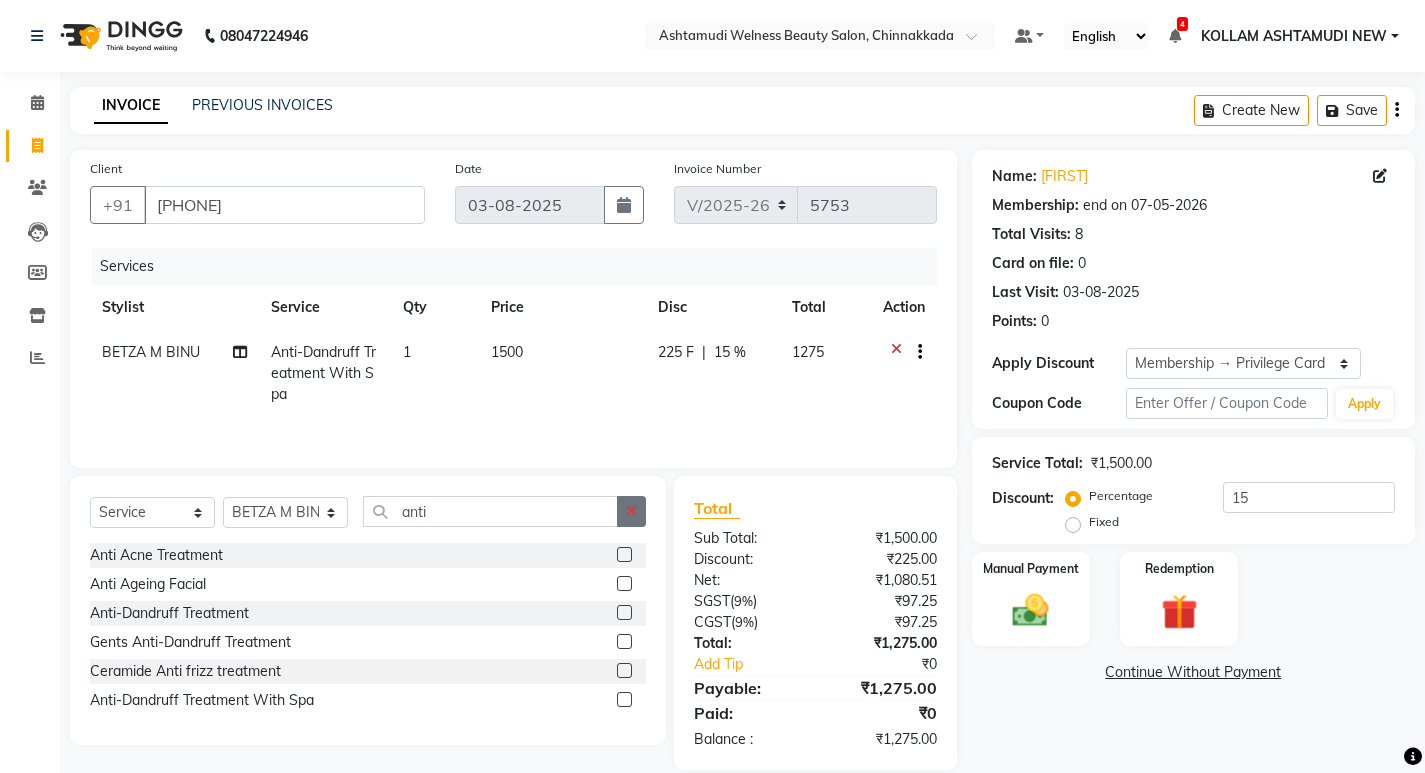 click 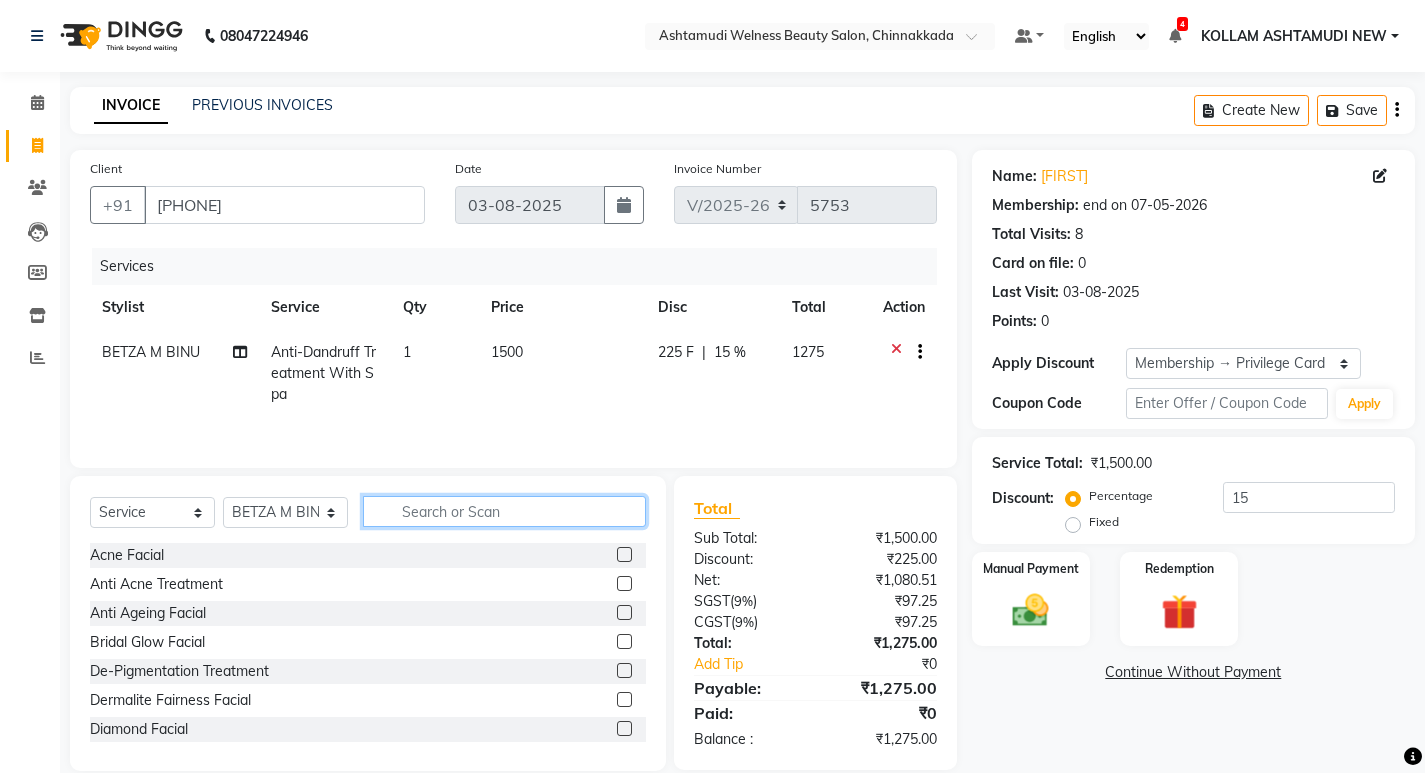 click 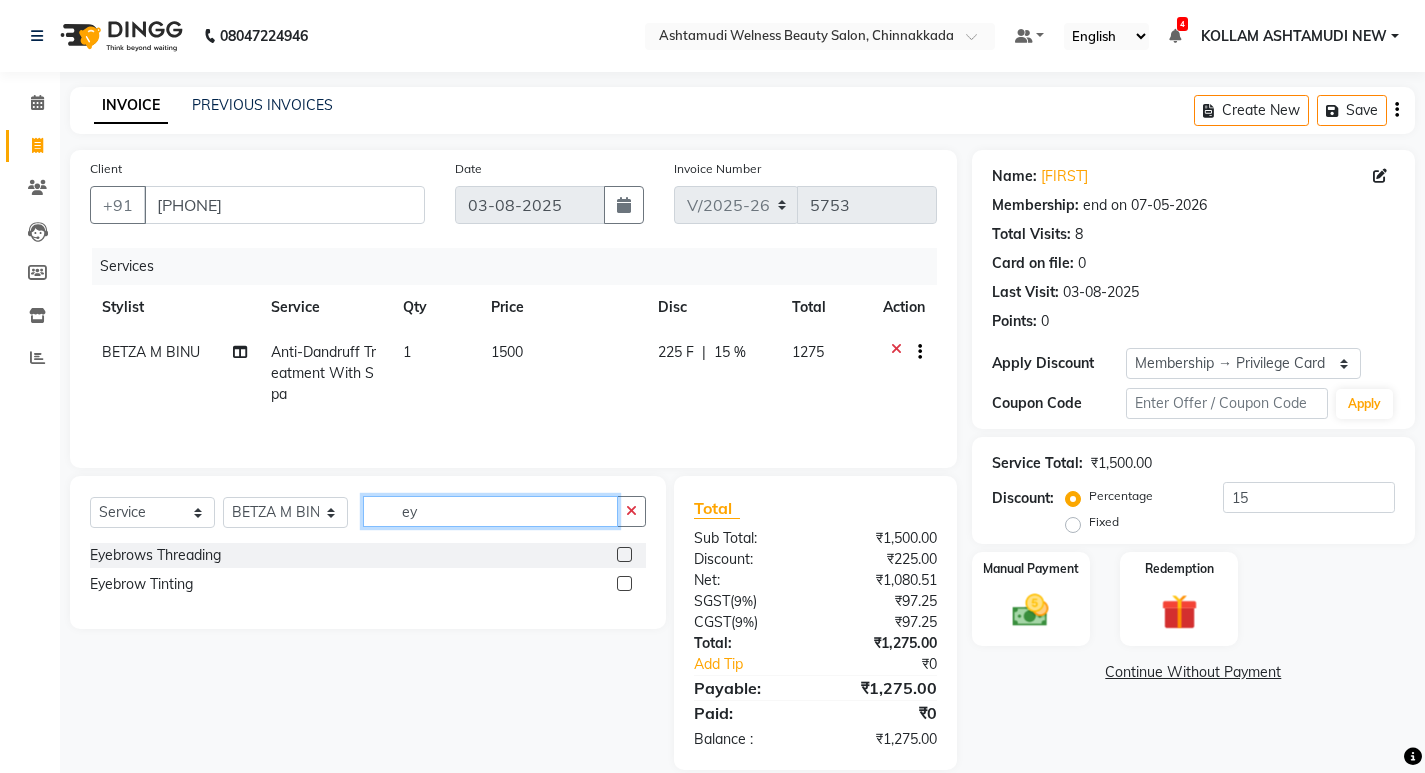type on "ey" 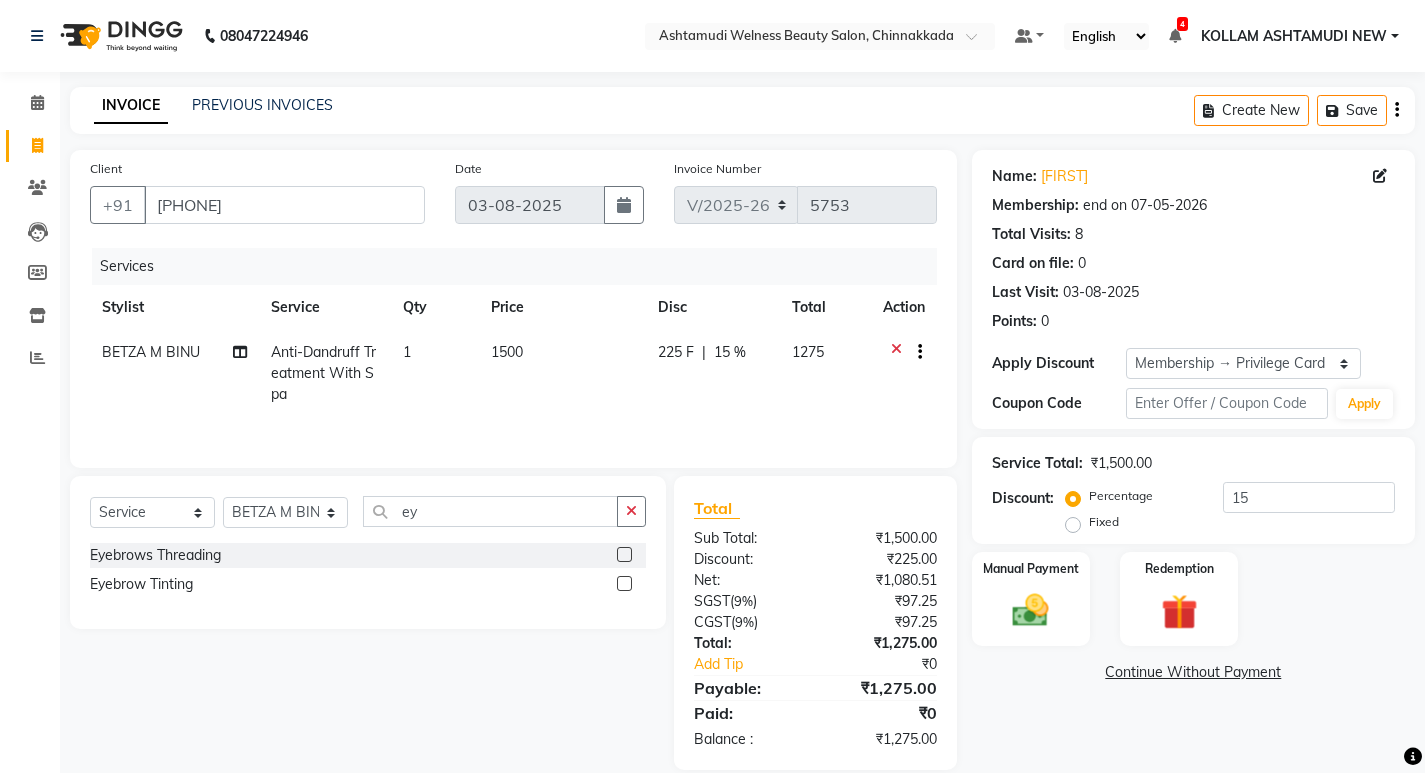 click 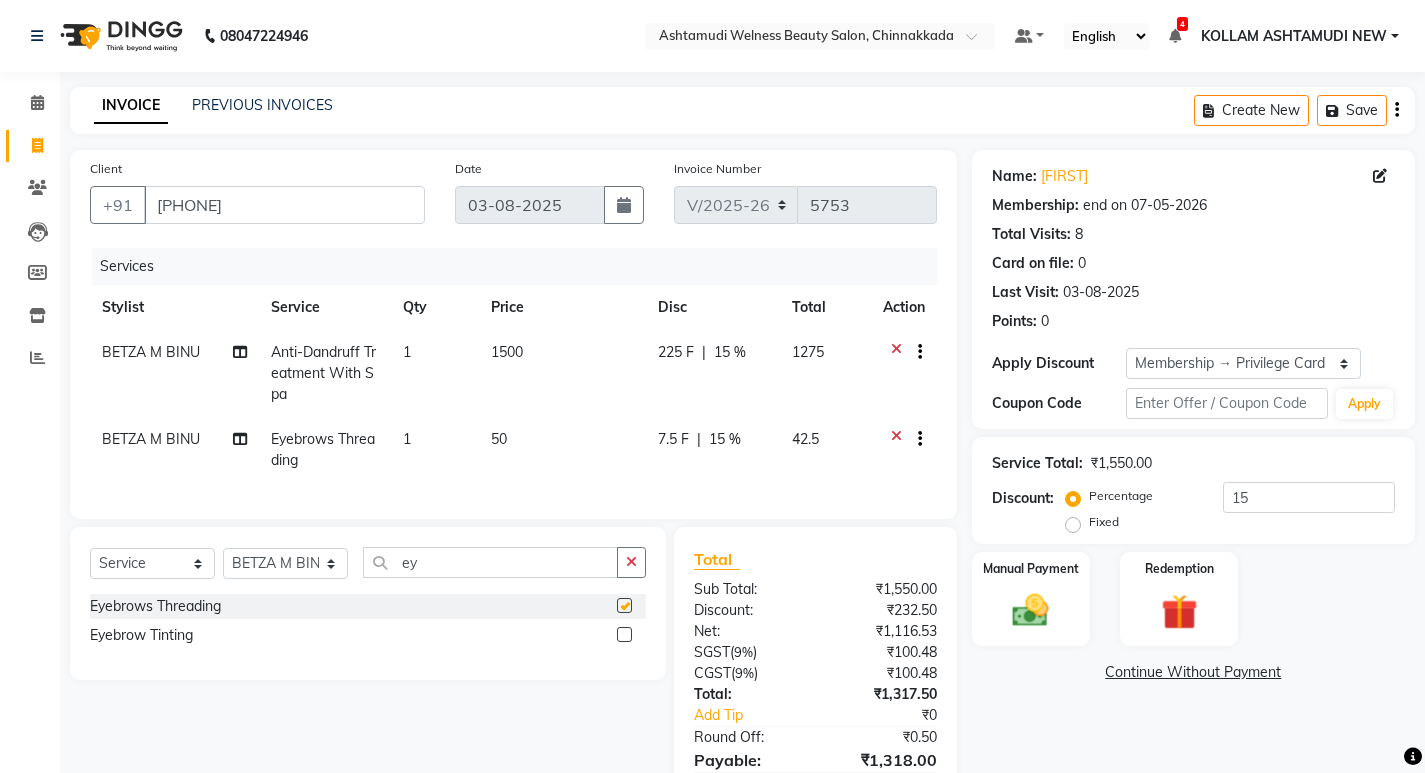 checkbox on "false" 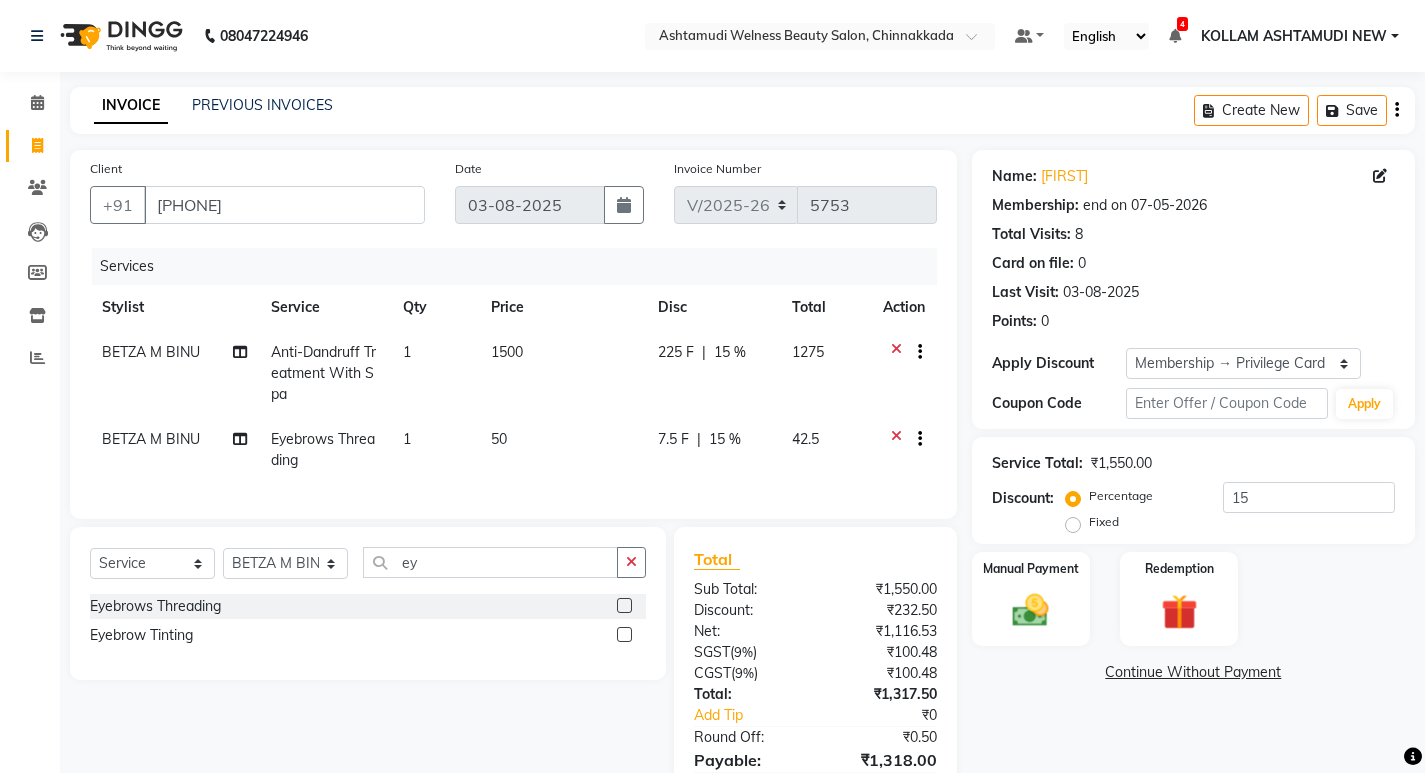 scroll, scrollTop: 114, scrollLeft: 0, axis: vertical 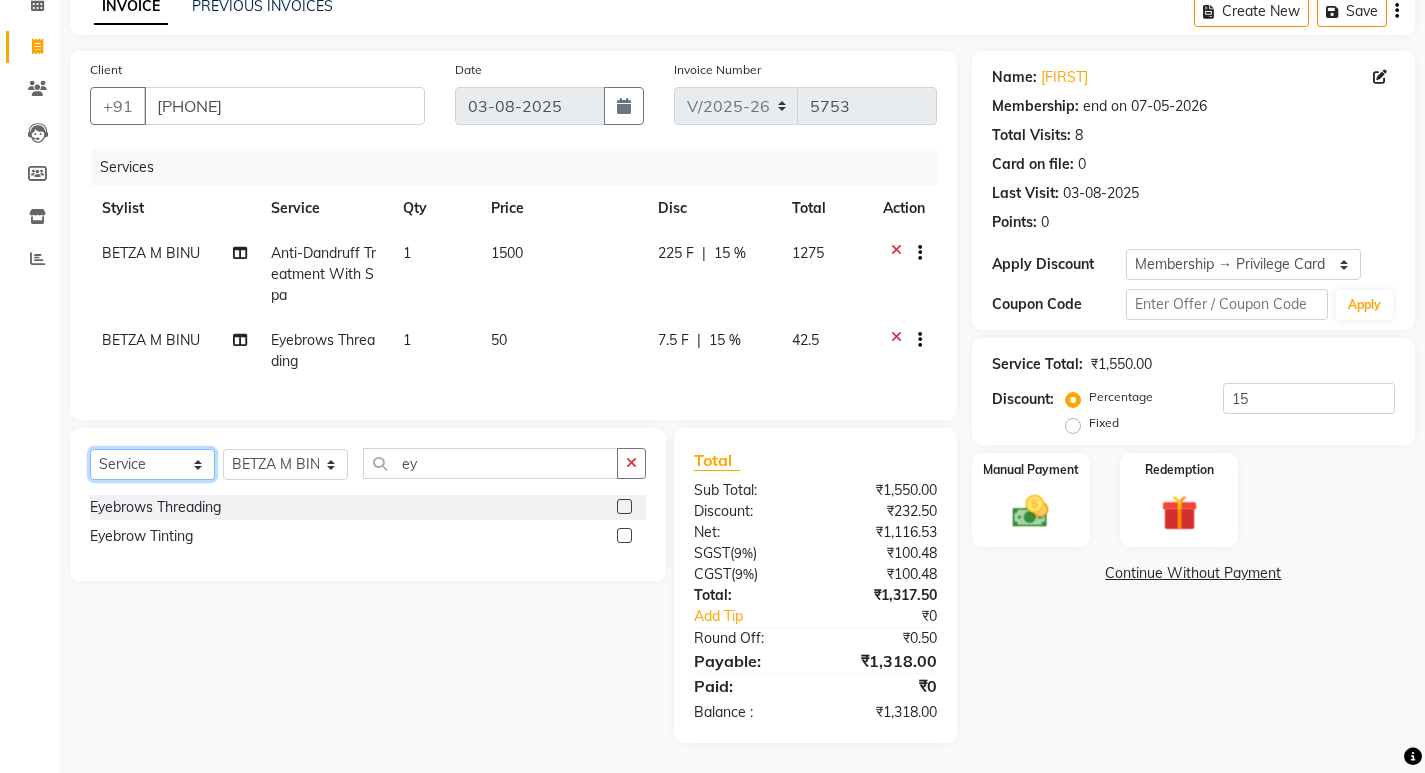 click on "Select  Service  Product  Membership  Package Voucher Prepaid Gift Card" 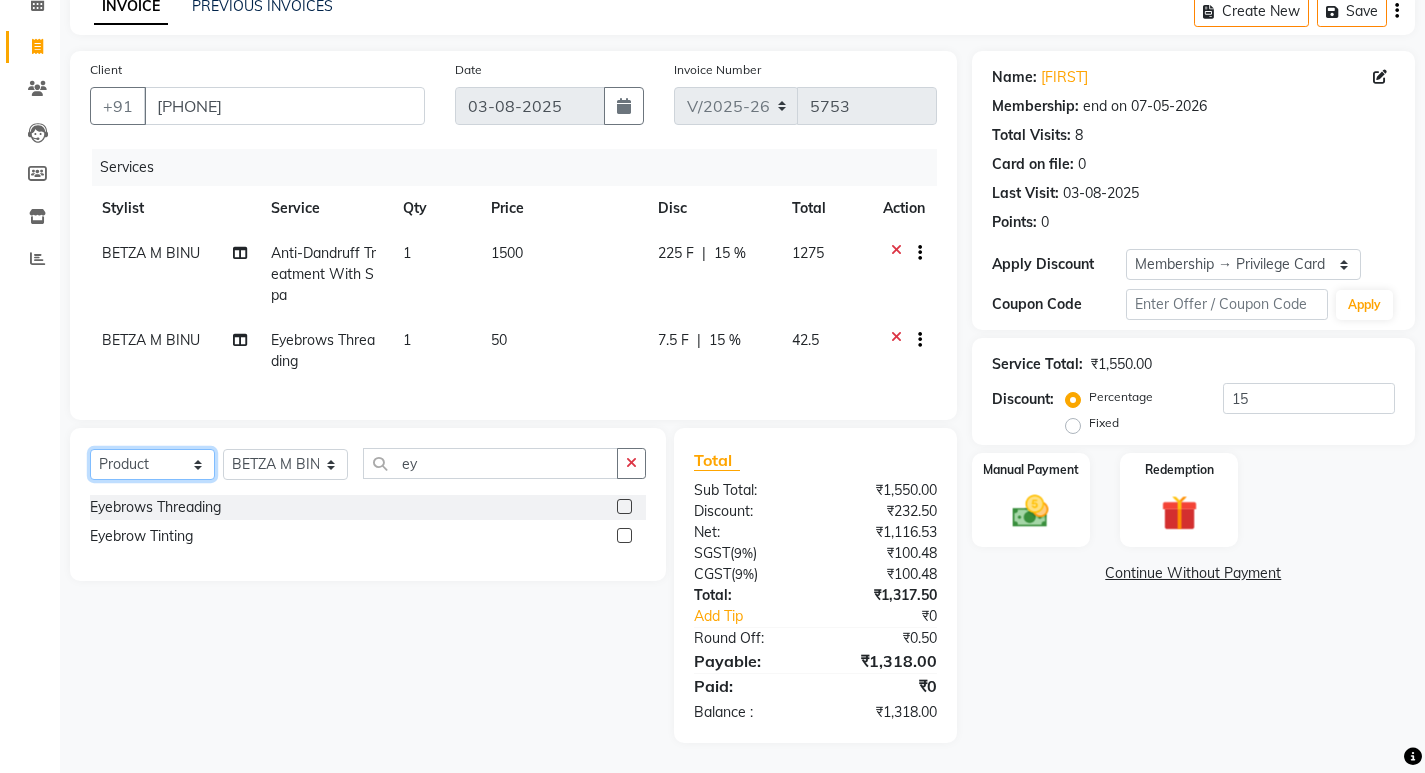 click on "Select  Service  Product  Membership  Package Voucher Prepaid Gift Card" 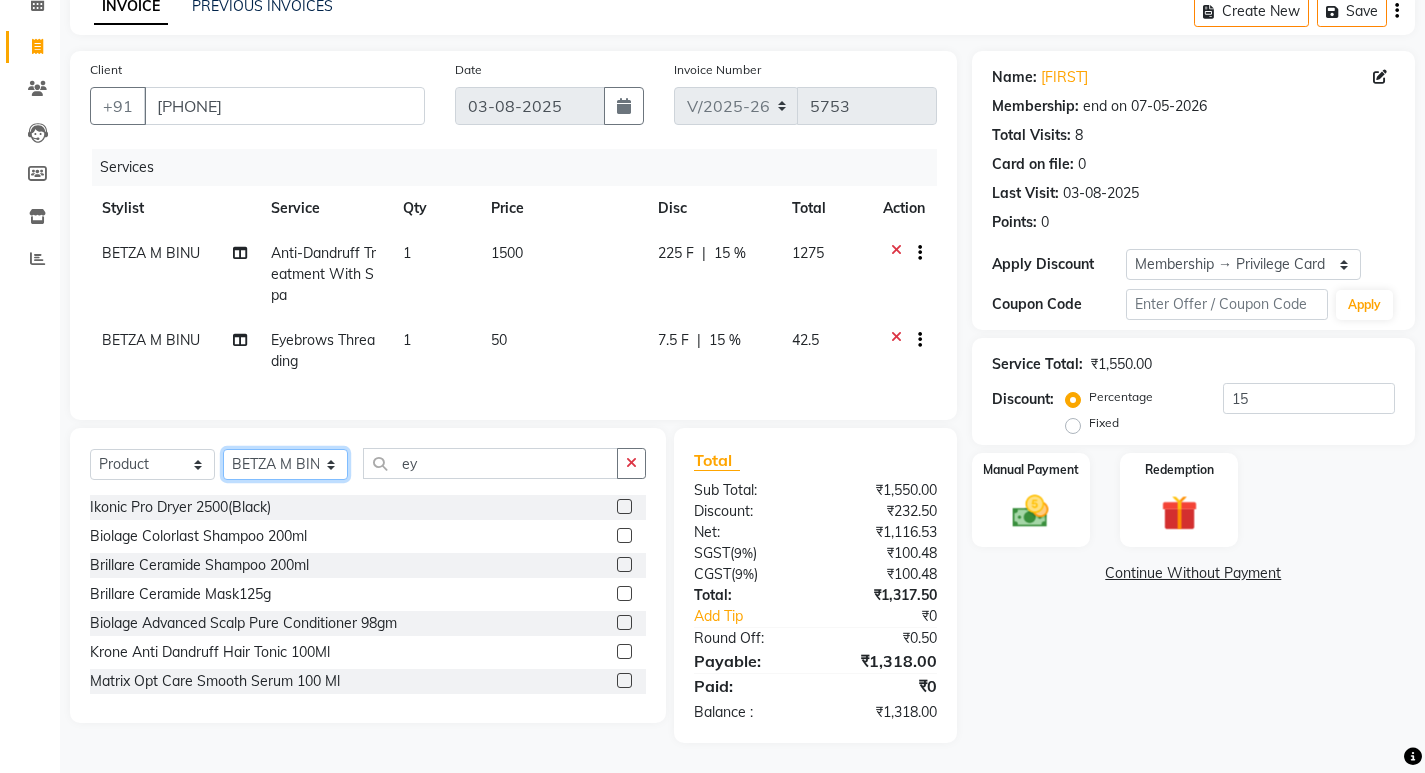click on "Select Stylist [FIRST] [LAST] Admin [FIRST] [FIRST] [FIRST] [FIRST] [FIRST] [FIRST] [FIRST] [FIRST] [FIRST] [FIRST] [FIRST] [FIRST] [FIRST] [FIRST] [FIRST] [FIRST] [FIRST] [FIRST] [FIRST] [FIRST] [FIRST] [FIRST] [FIRST] [FIRST] [FIRST] [FIRST] [FIRST] [FIRST] [FIRST] [FIRST] [FIRST] [FIRST] [FIRST] [FIRST] [FIRST] [FIRST] [FIRST]" 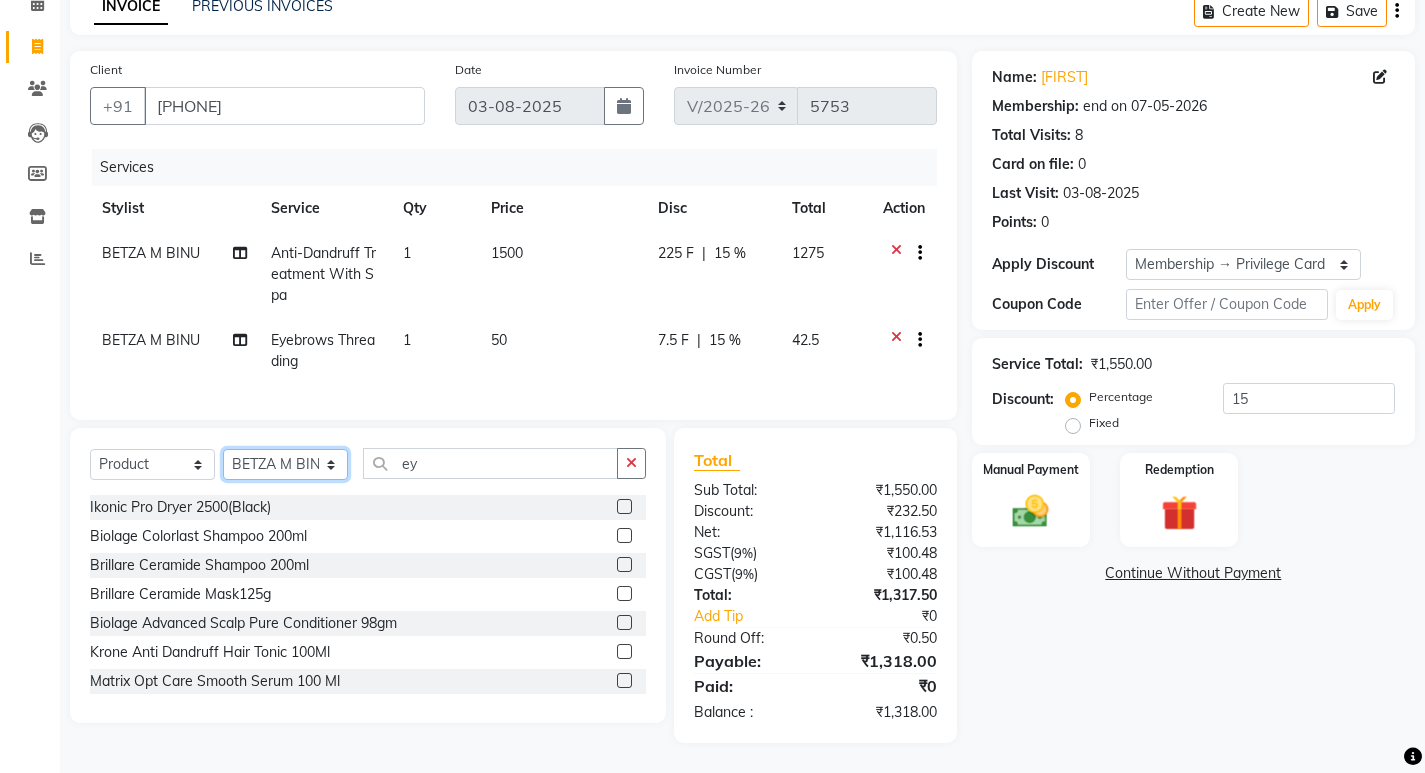 select on "26459" 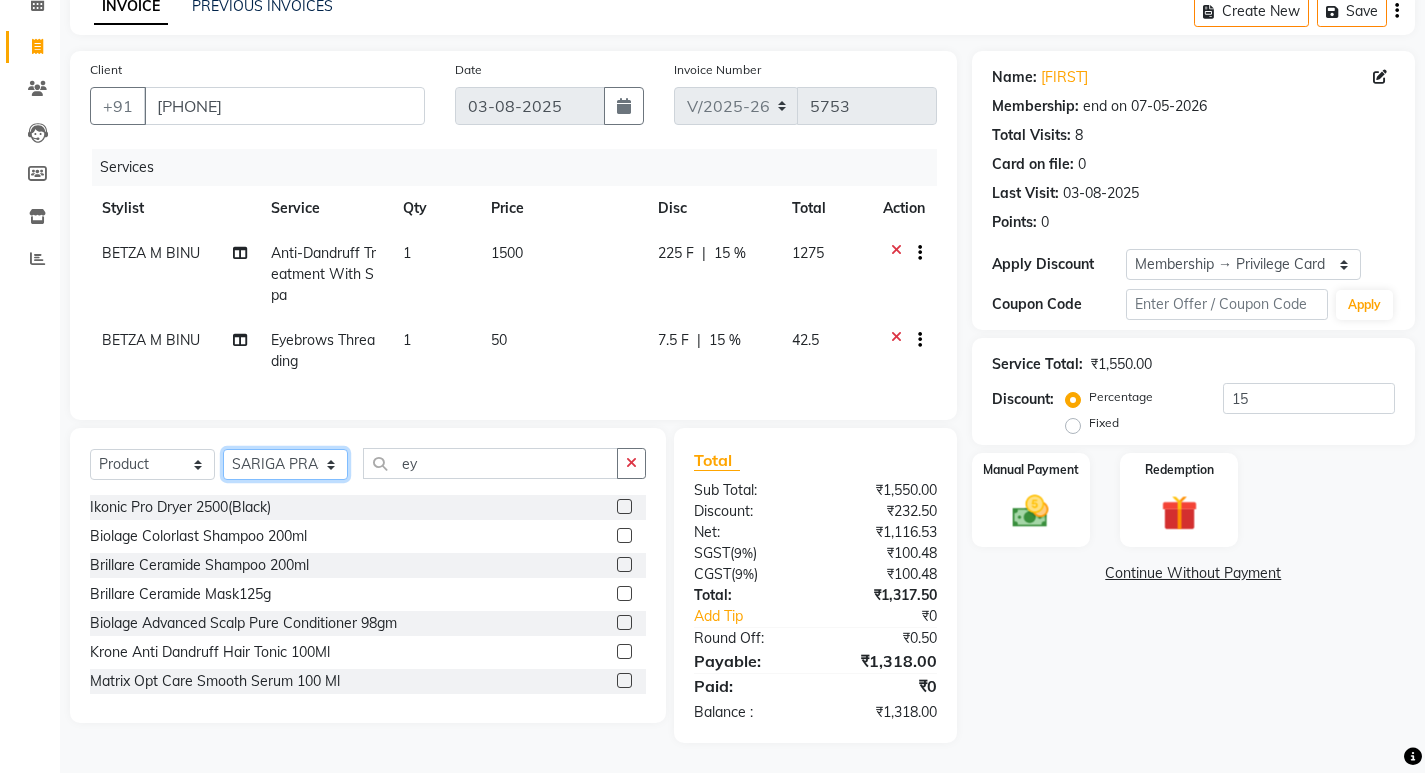 click on "Select Stylist [FIRST] [LAST] Admin [FIRST] [FIRST] [FIRST] [FIRST] [FIRST] [FIRST] [FIRST] [FIRST] [FIRST] [FIRST] [FIRST] [FIRST] [FIRST] [FIRST] [FIRST] [FIRST] [FIRST] [FIRST] [FIRST] [FIRST] [FIRST] [FIRST] [FIRST] [FIRST] [FIRST] [FIRST] [FIRST] [FIRST] [FIRST] [FIRST] [FIRST] [FIRST] [FIRST] [FIRST] [FIRST] [FIRST] [FIRST]" 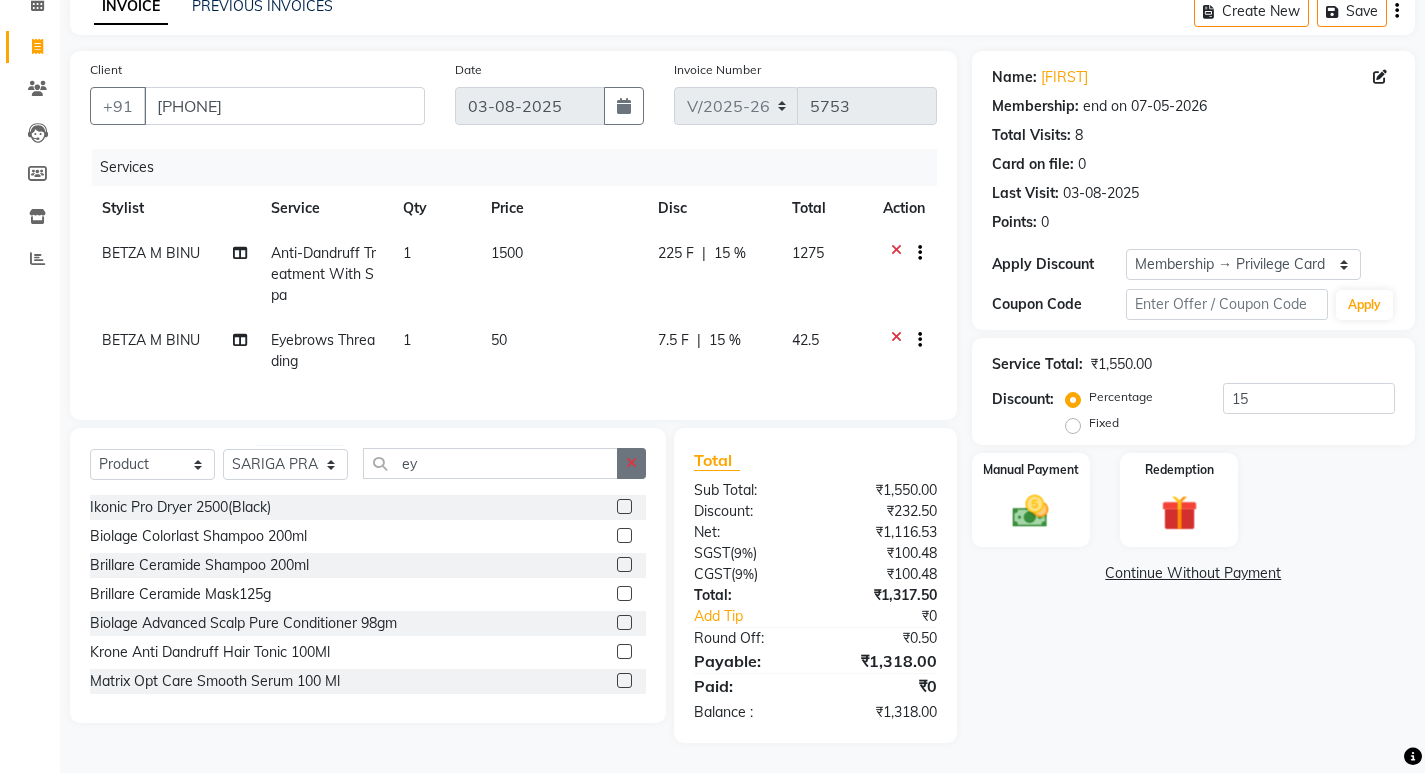 click 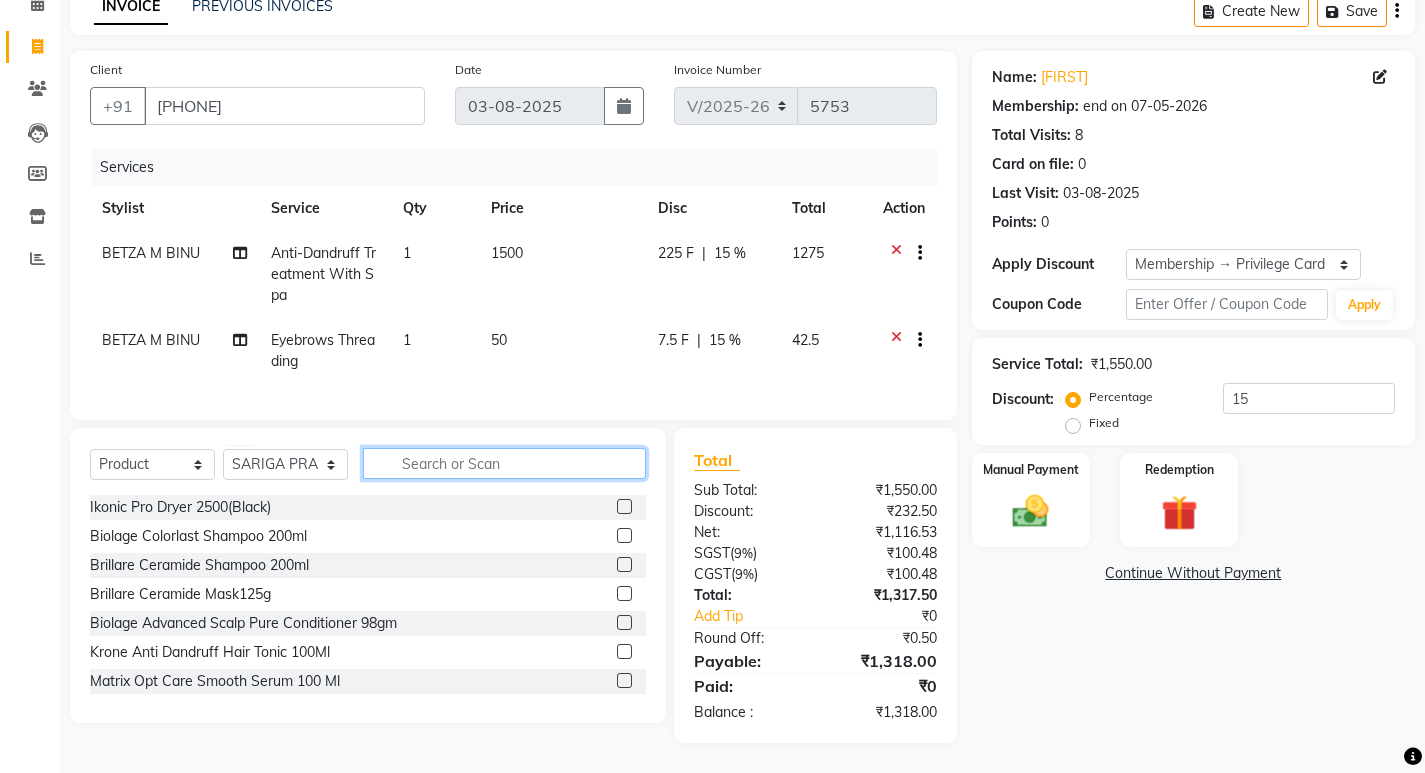 click 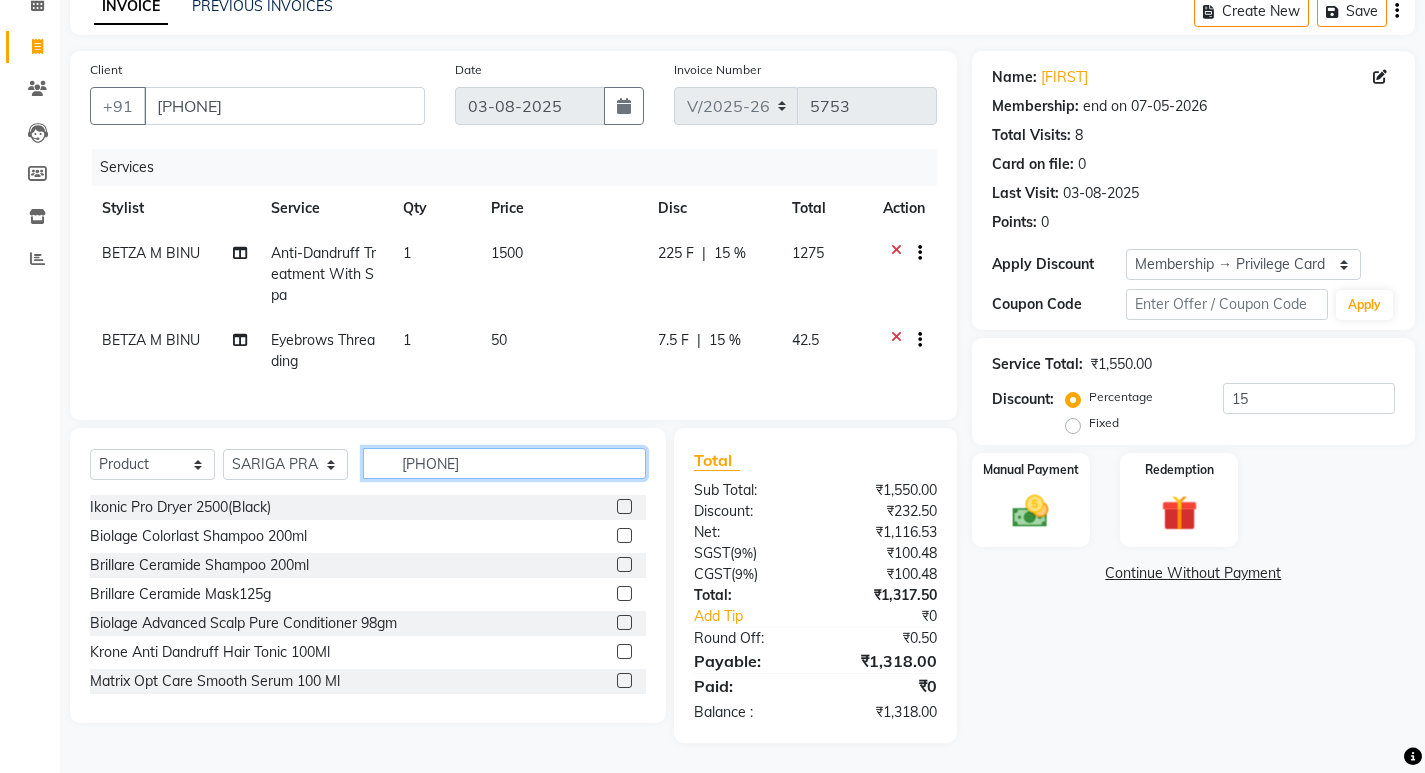 type on "8901526980963" 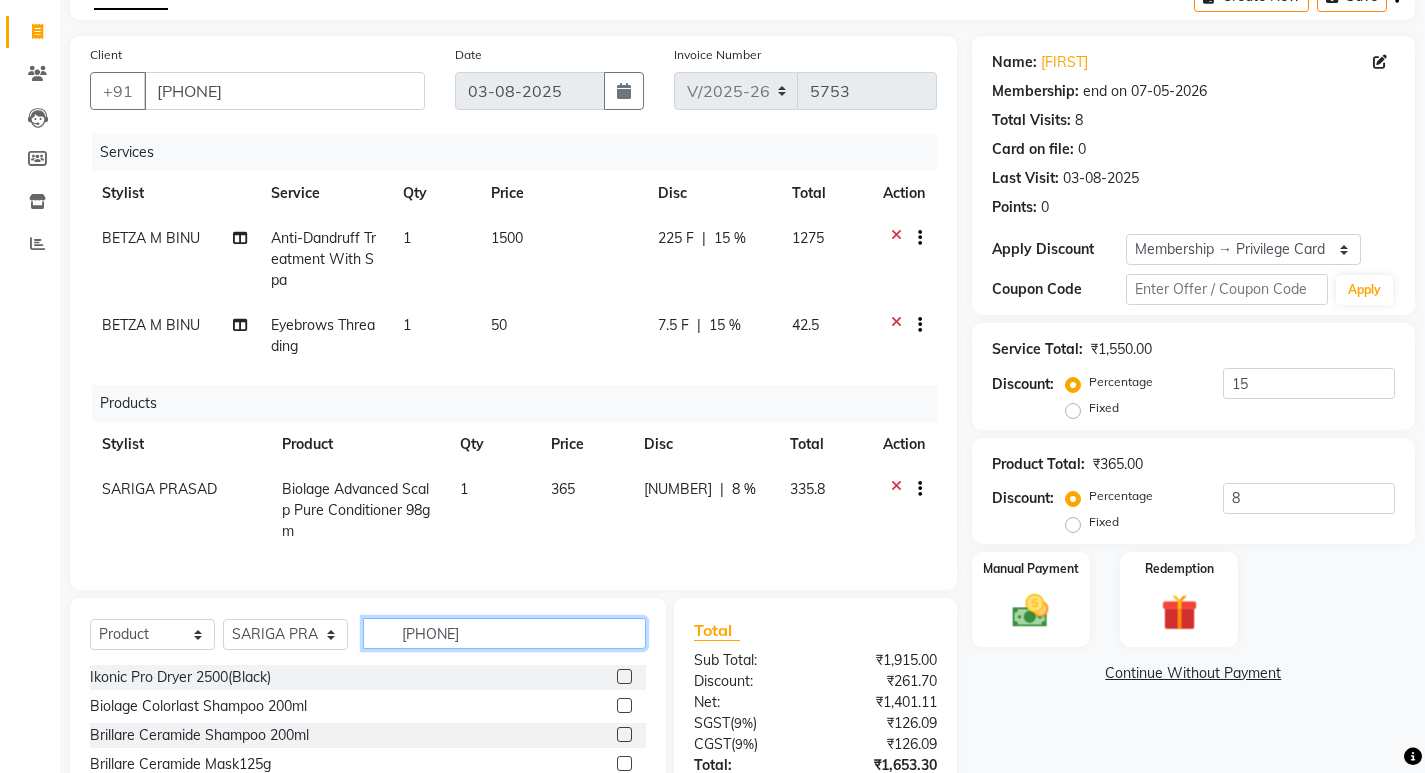 type on "8901526979332" 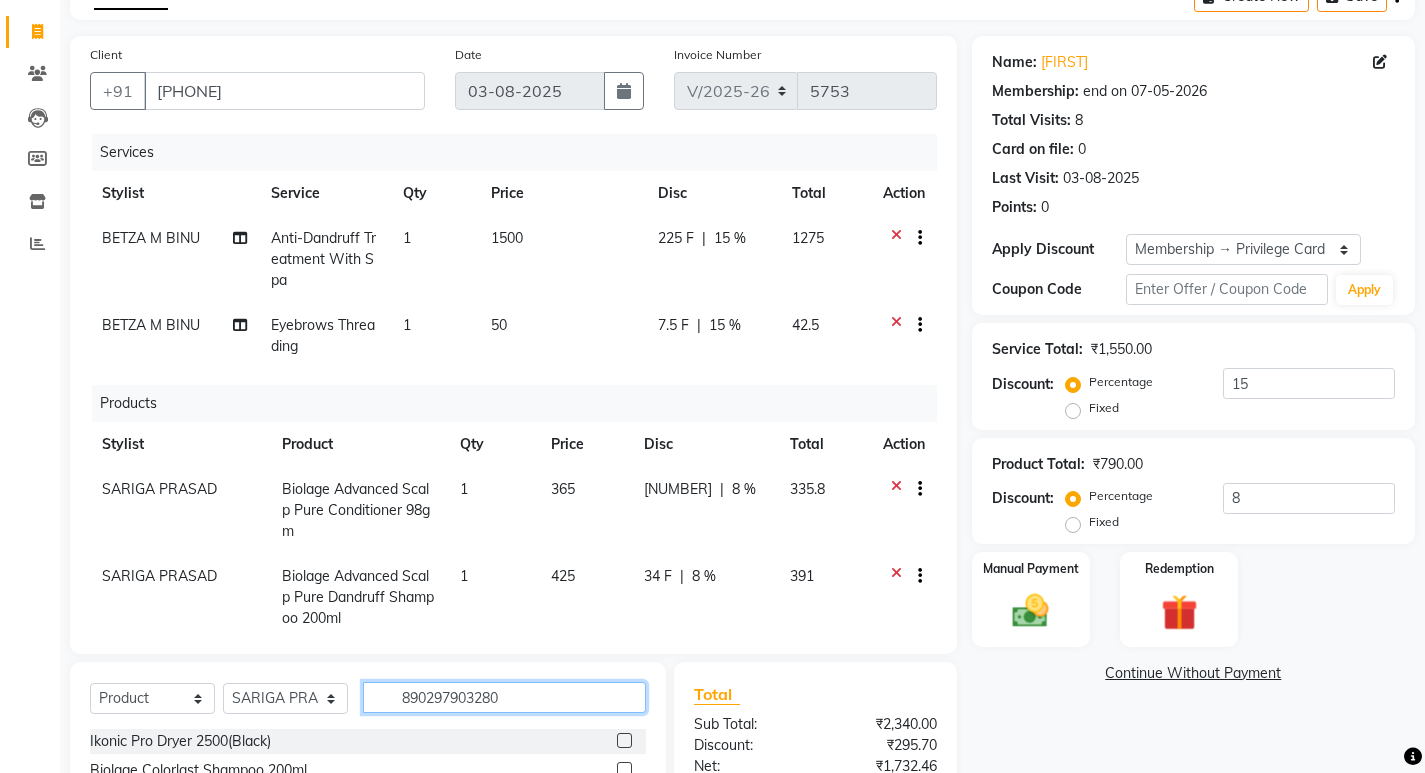 type on "8902979032803" 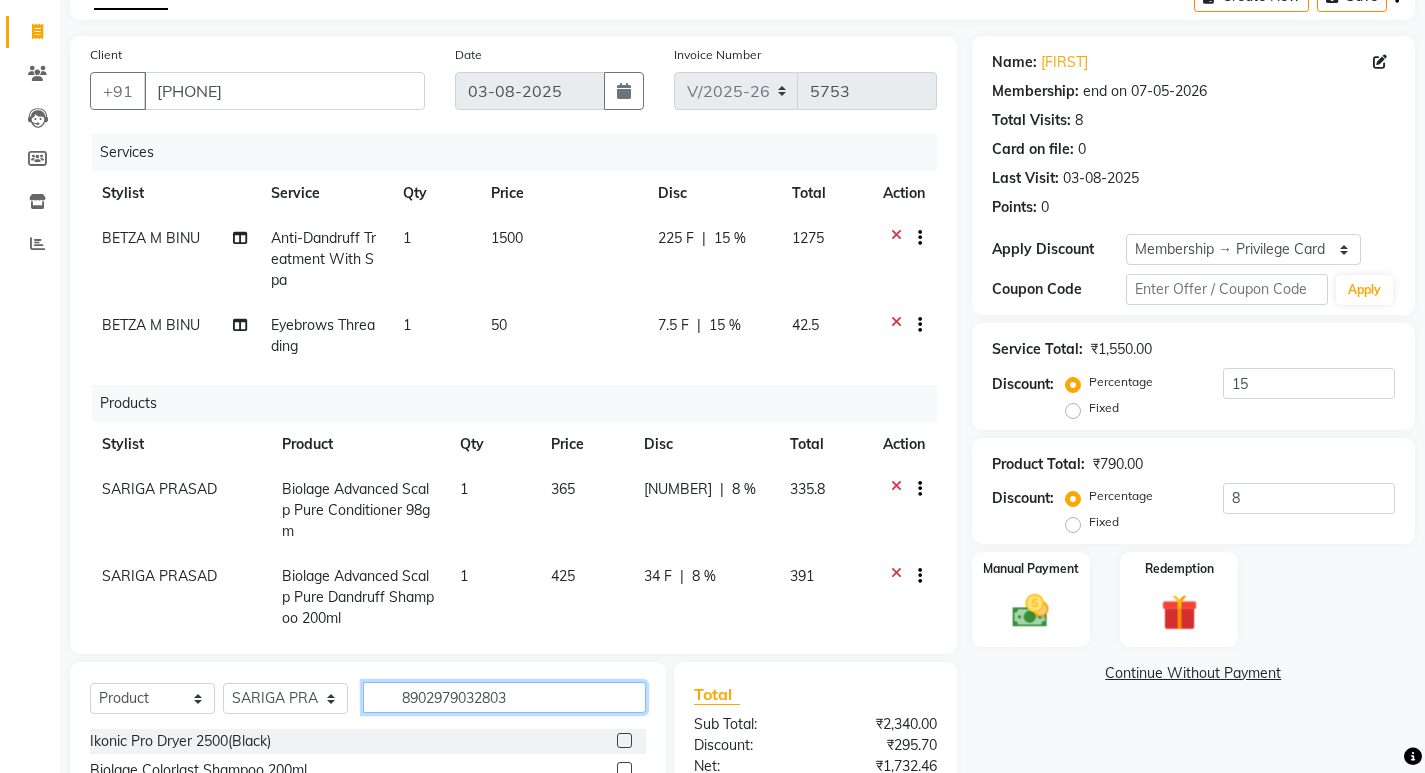 type 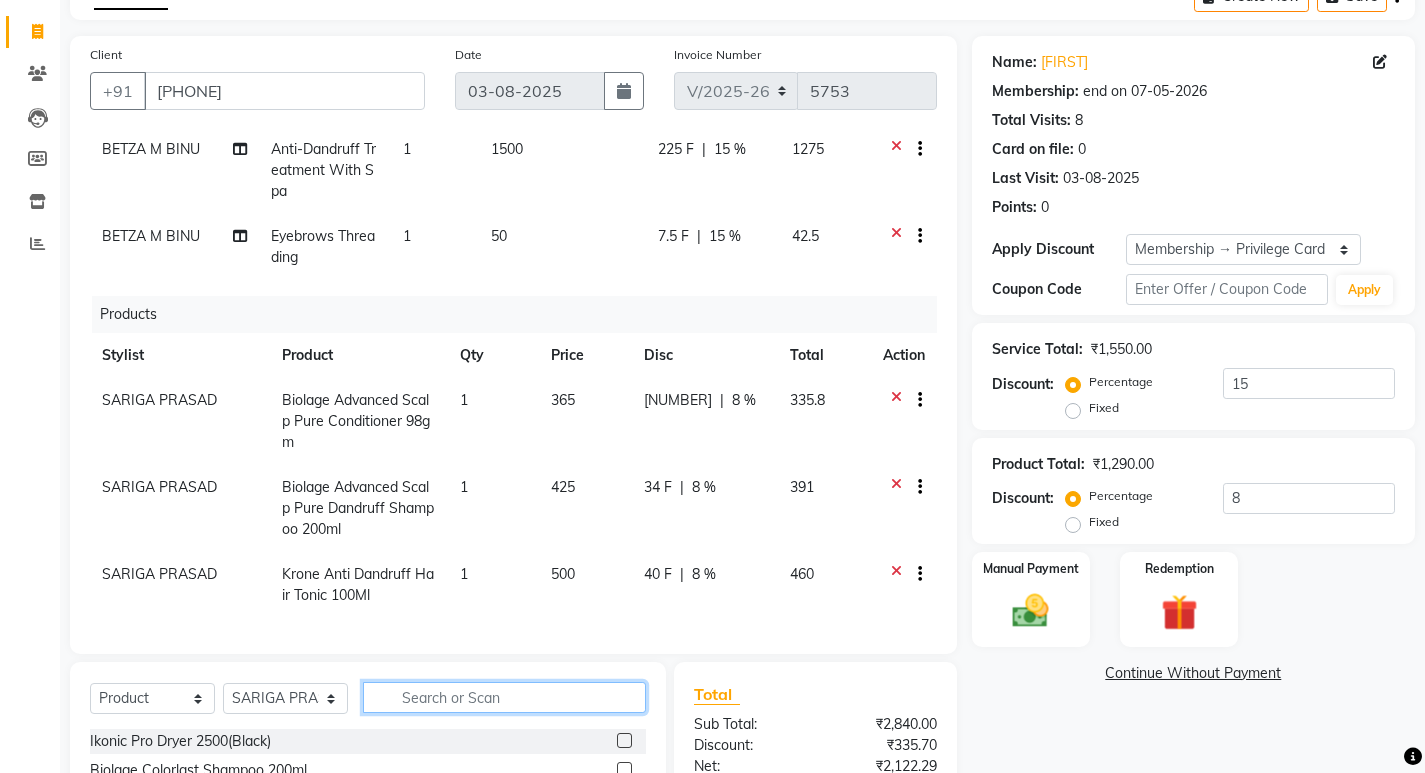 scroll, scrollTop: 104, scrollLeft: 0, axis: vertical 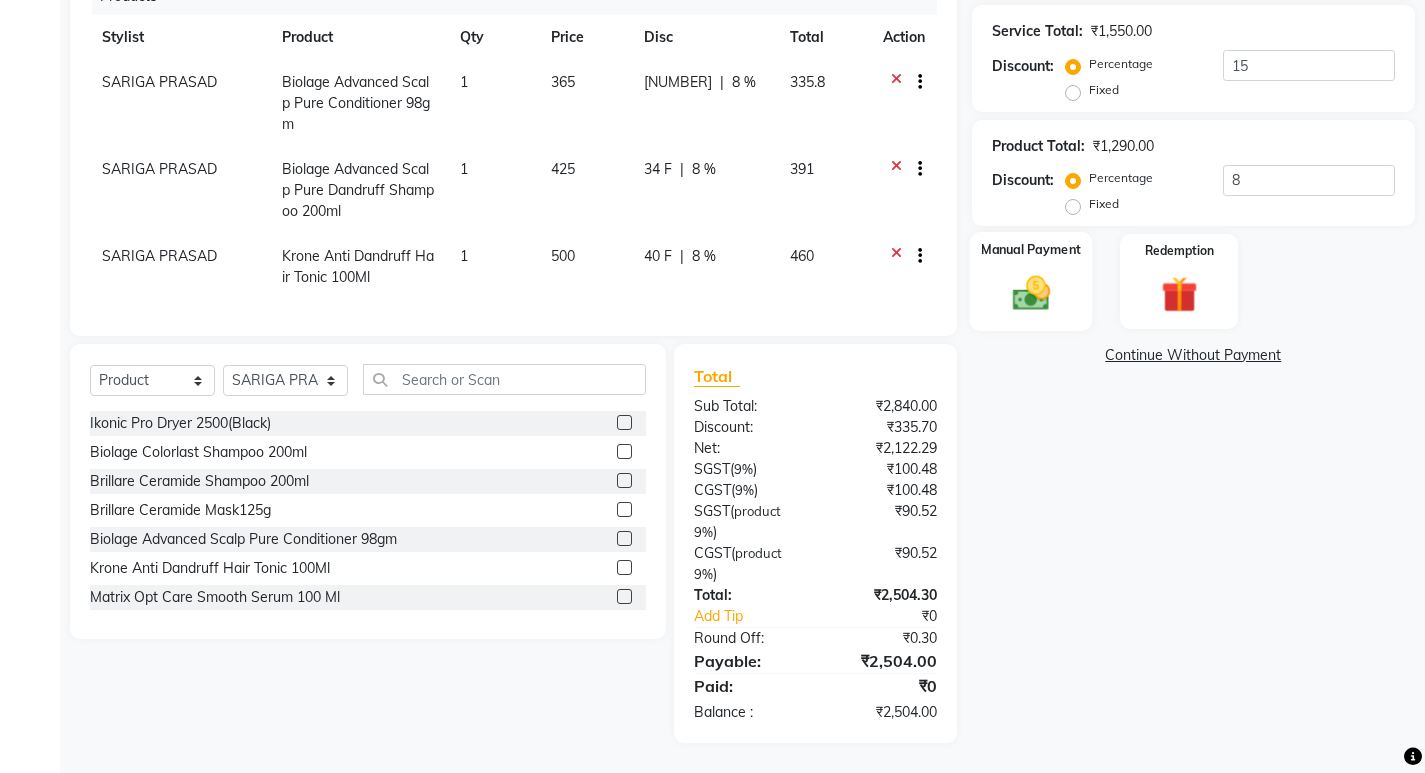 click 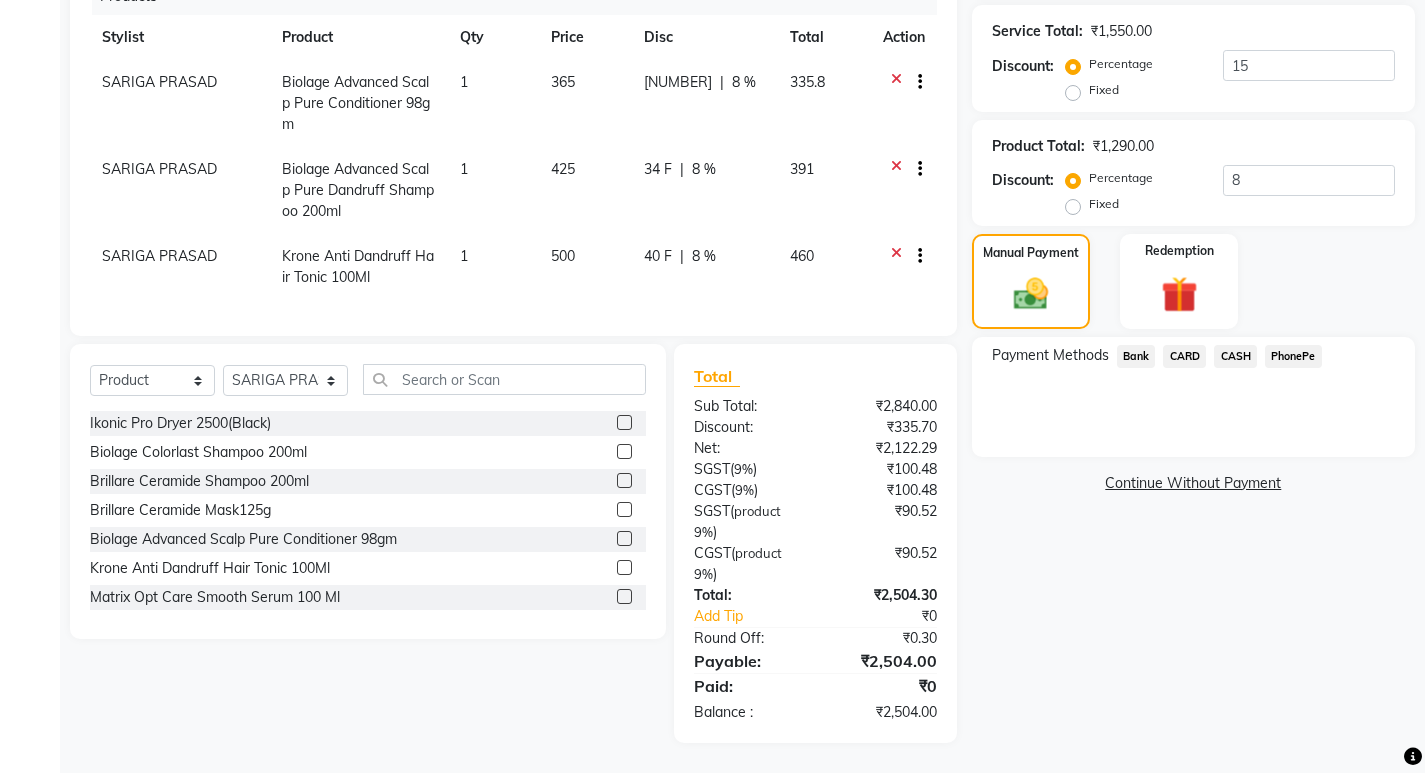 click on "PhonePe" 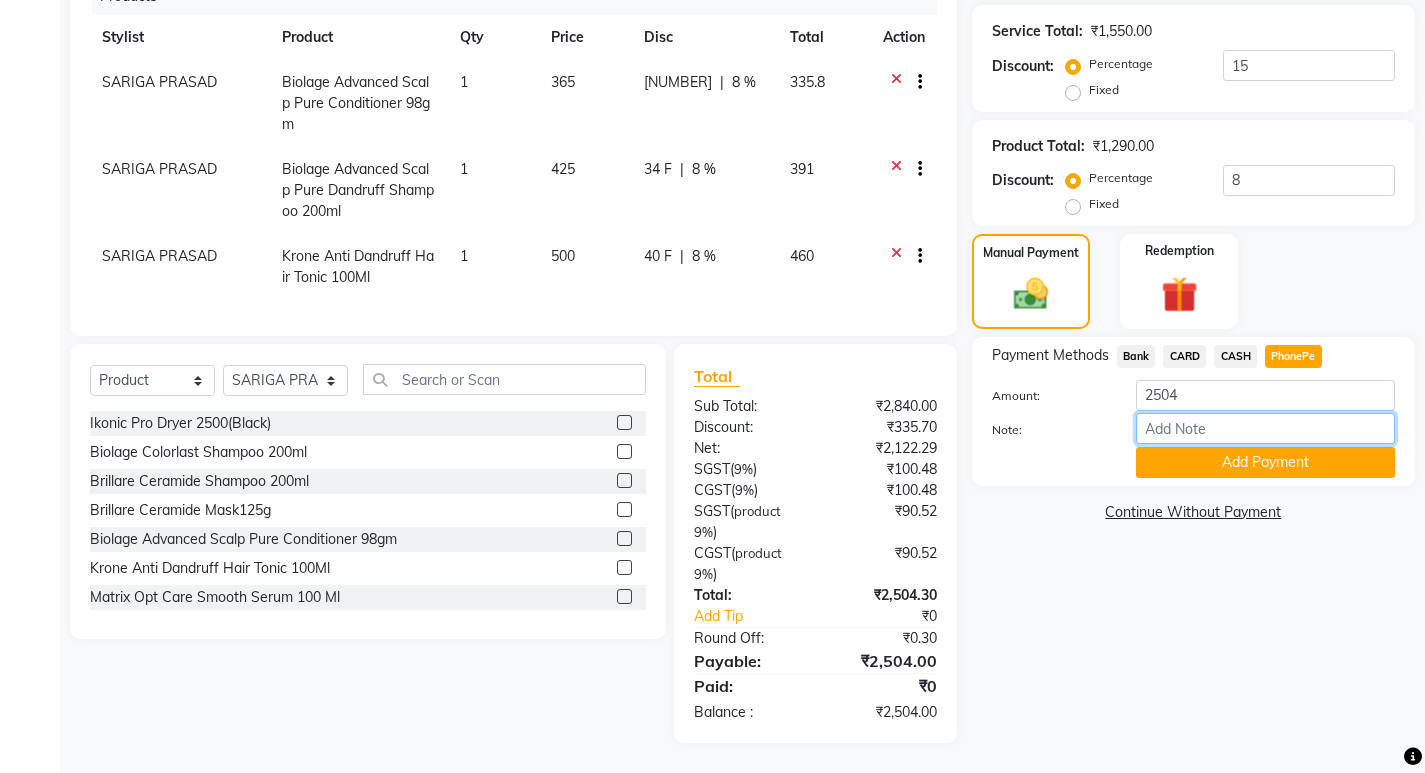 click on "Note:" at bounding box center [1265, 428] 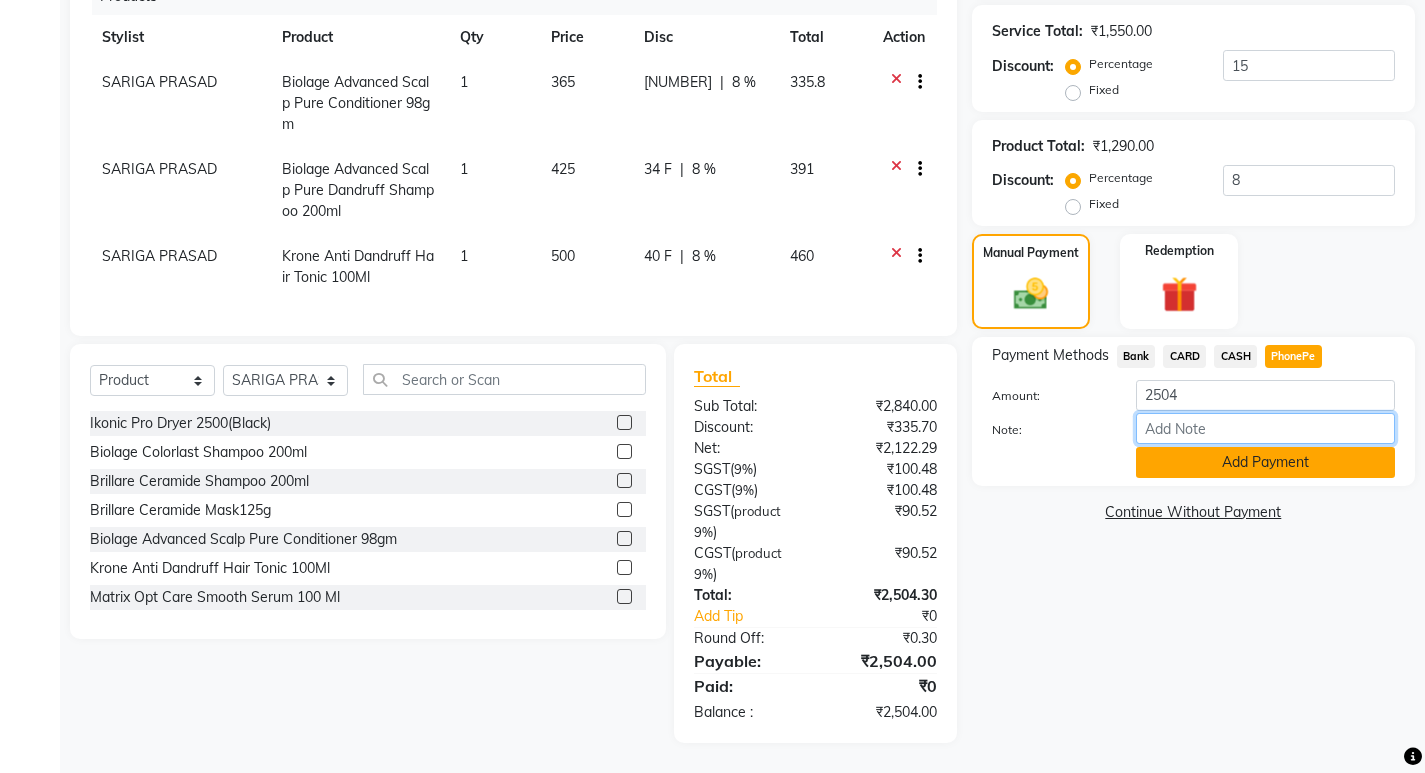 type on "SARIGA" 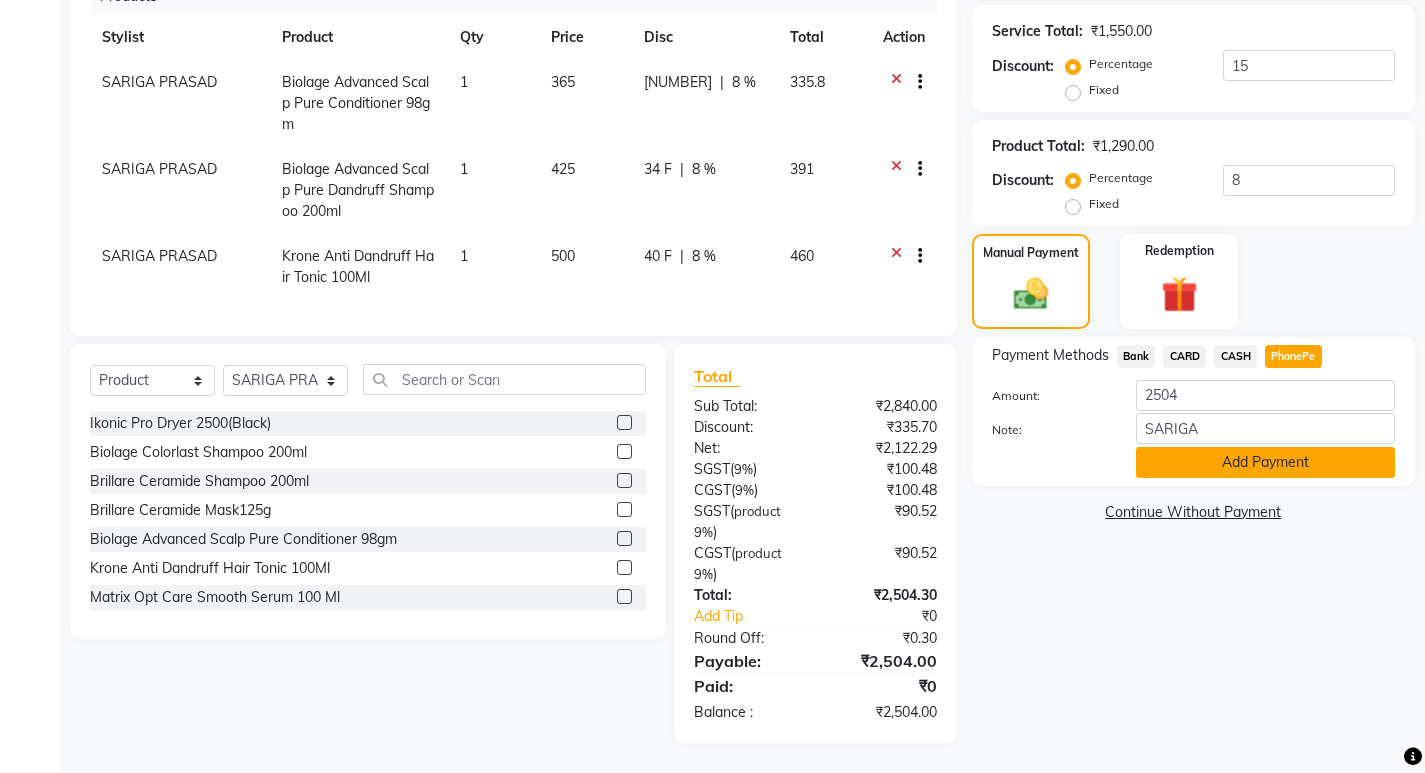 click on "Add Payment" 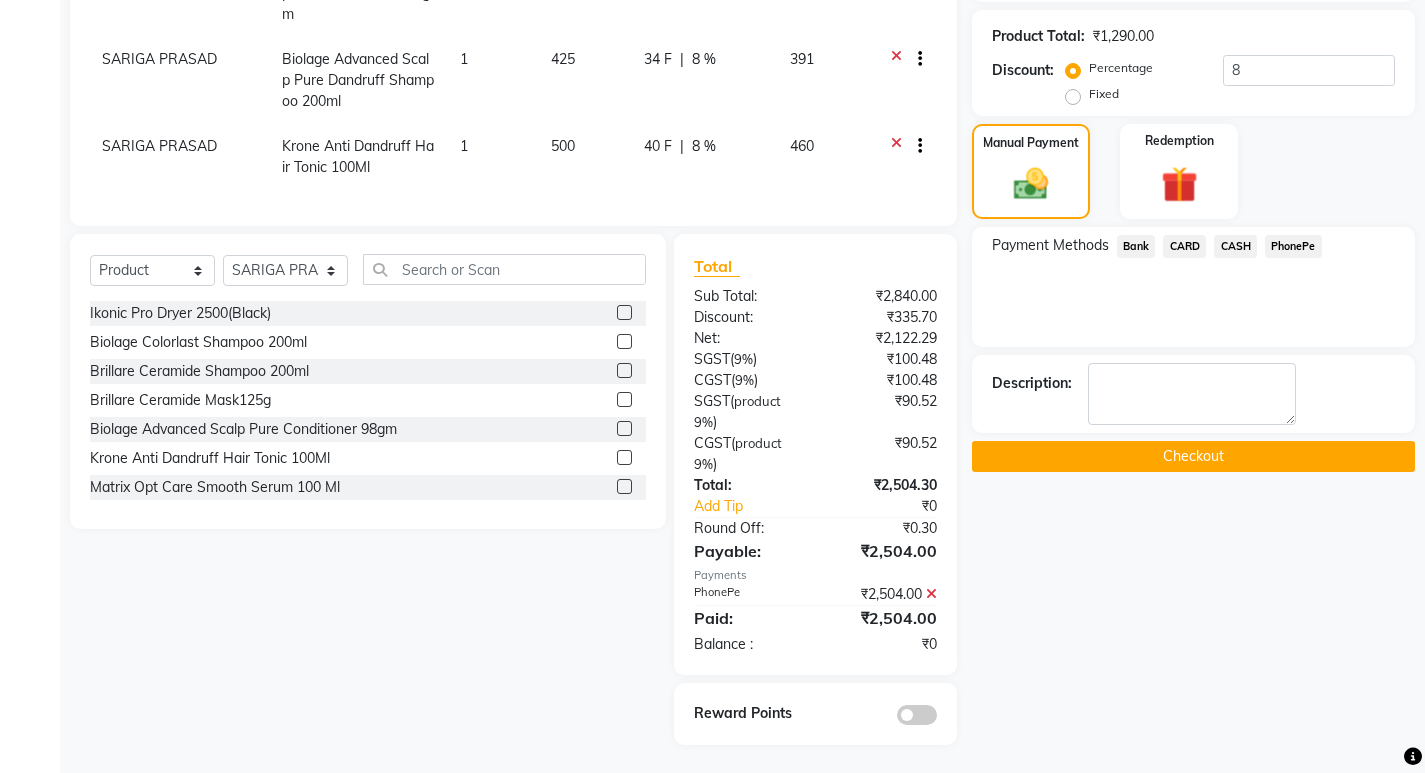 scroll, scrollTop: 544, scrollLeft: 0, axis: vertical 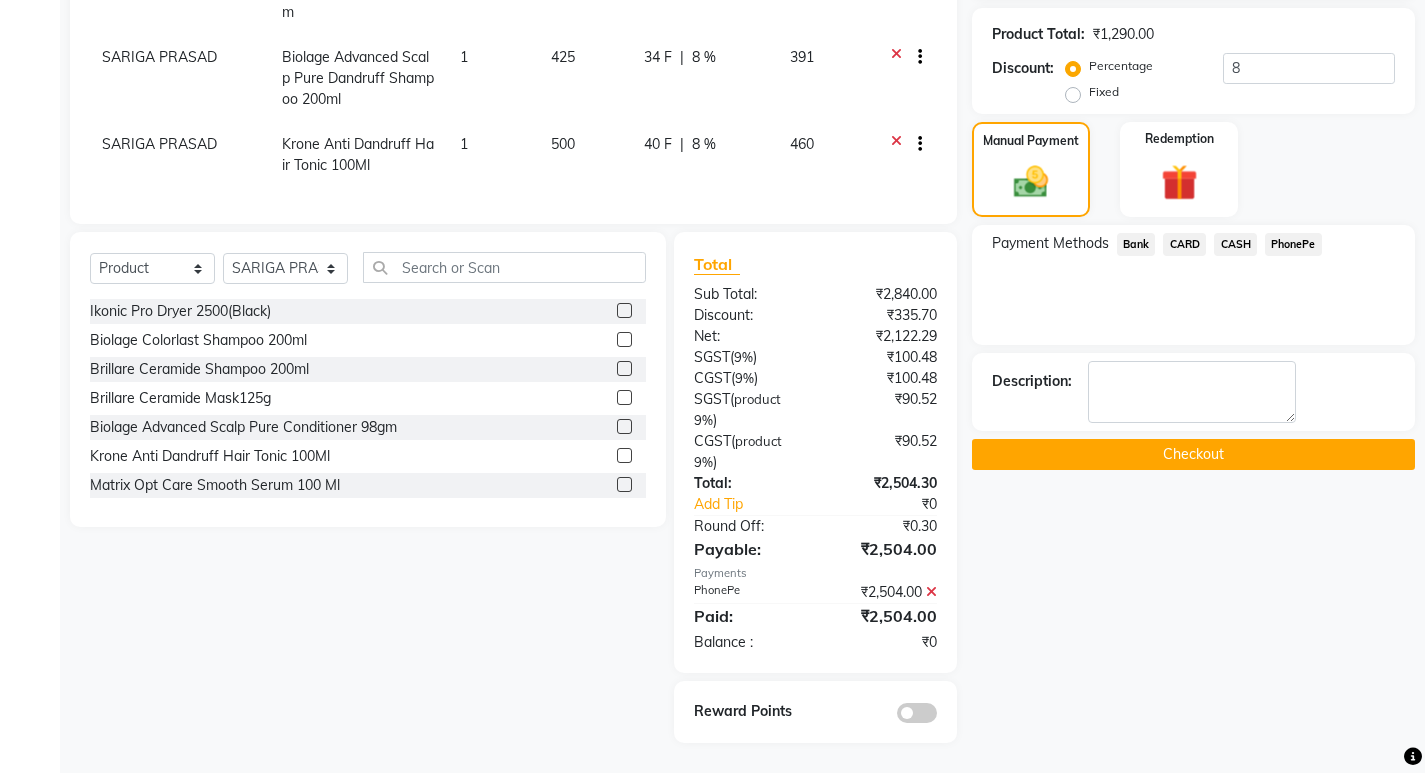 click on "Checkout" 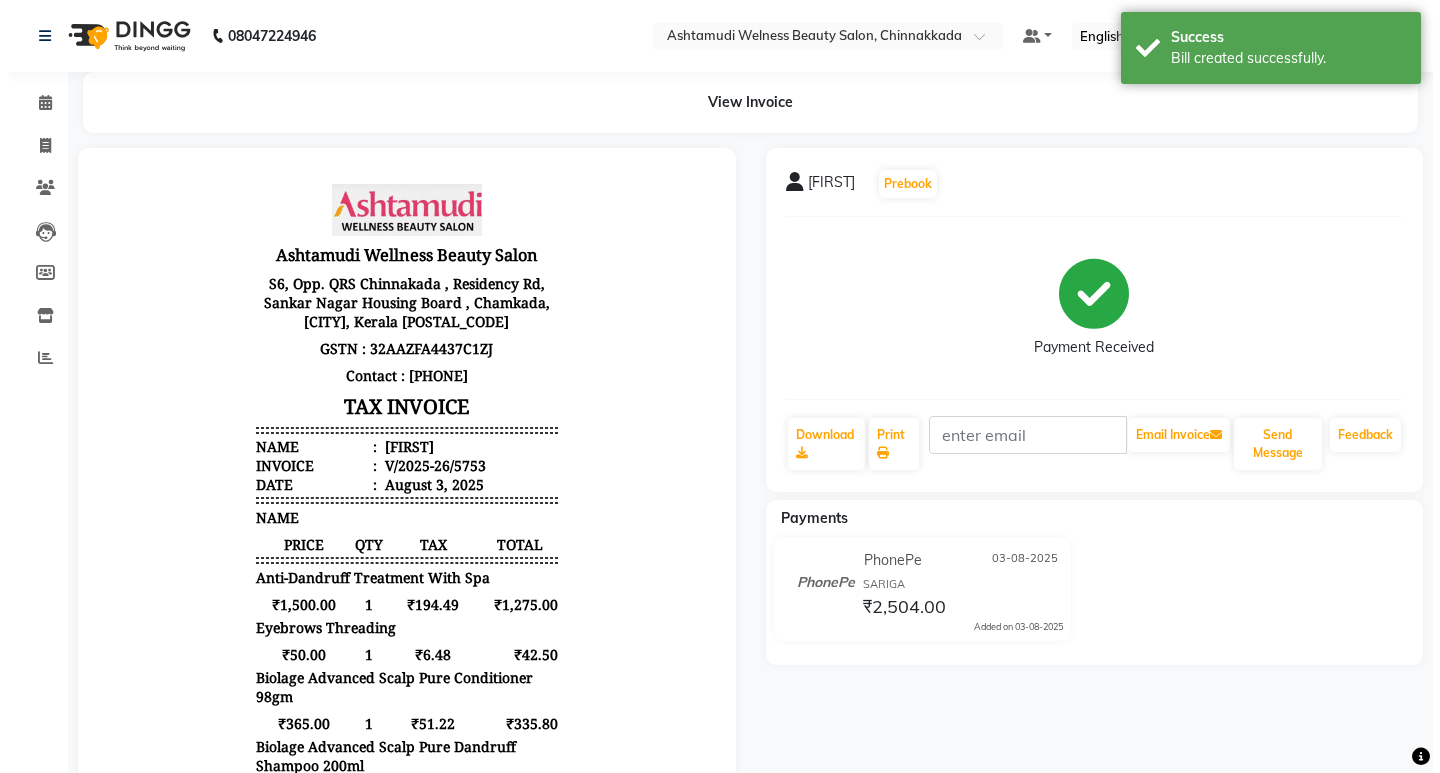scroll, scrollTop: 0, scrollLeft: 0, axis: both 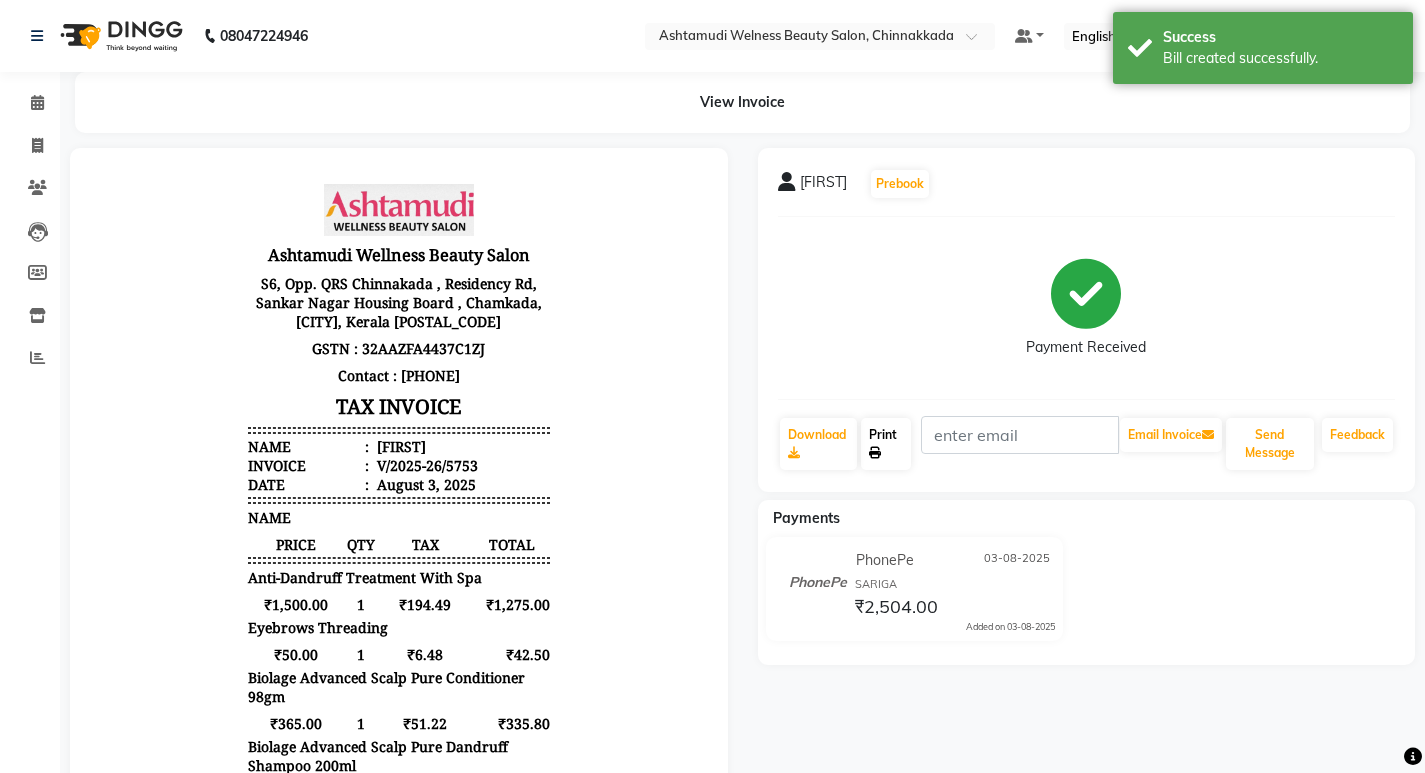 click on "Print" 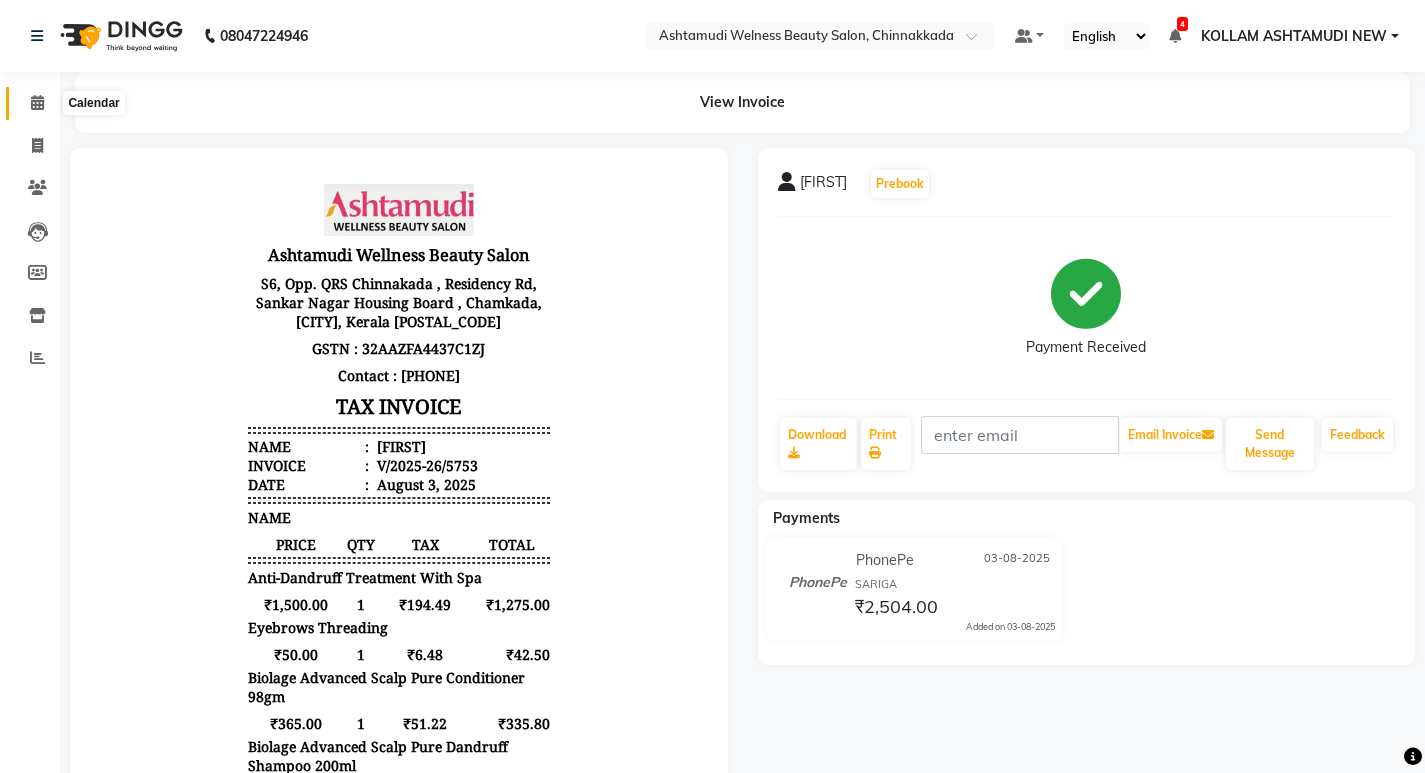 click 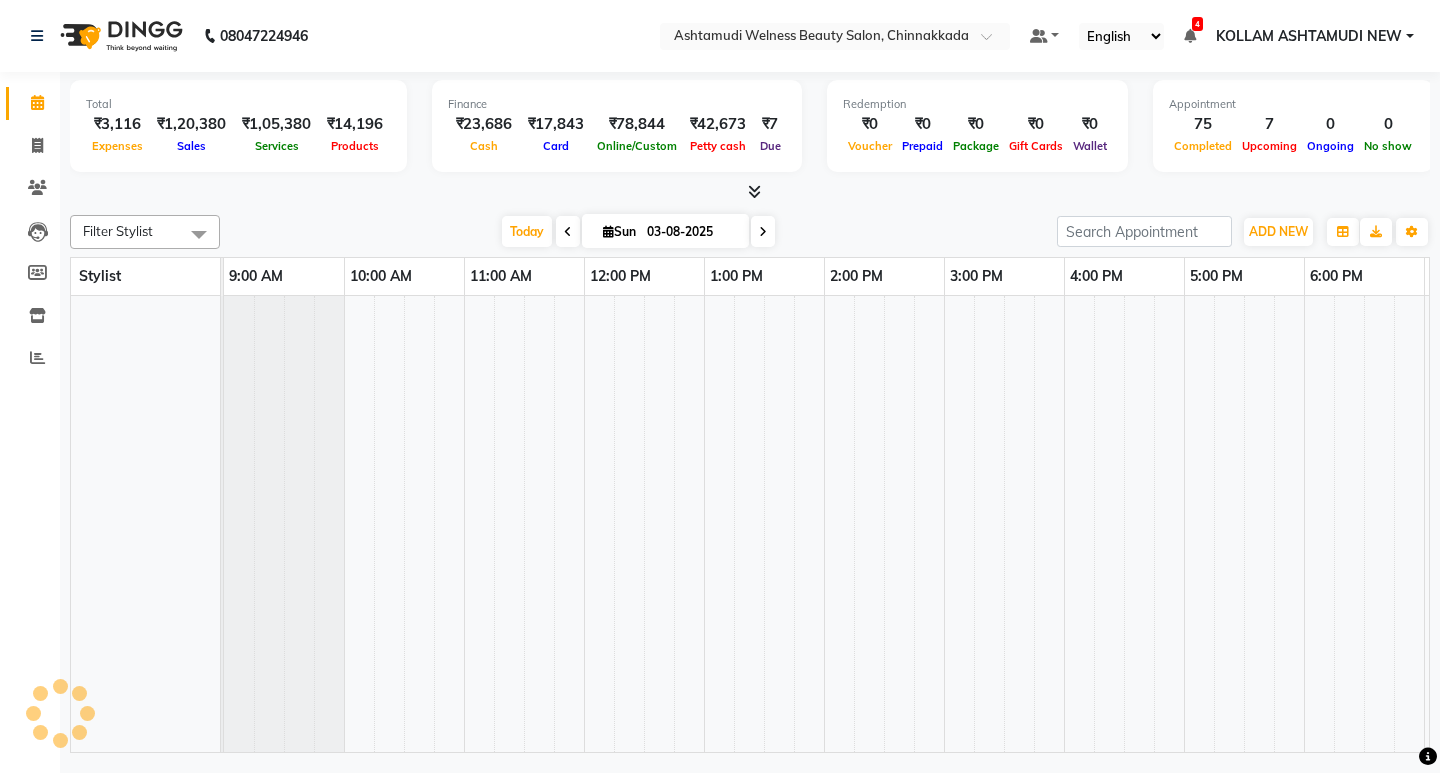 scroll, scrollTop: 0, scrollLeft: 235, axis: horizontal 